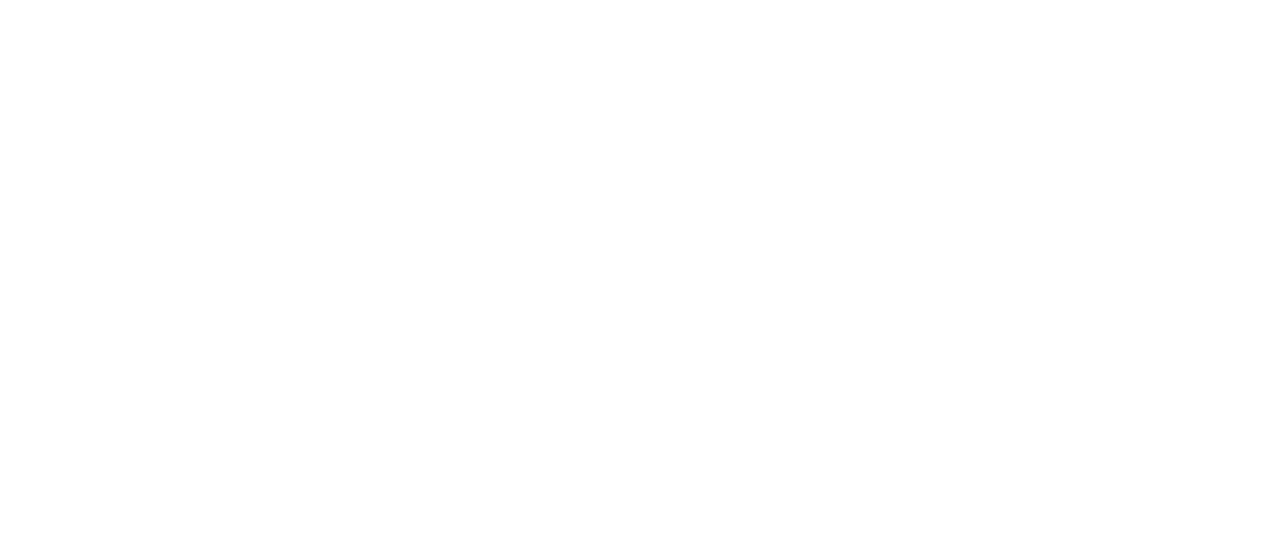 scroll, scrollTop: 0, scrollLeft: 0, axis: both 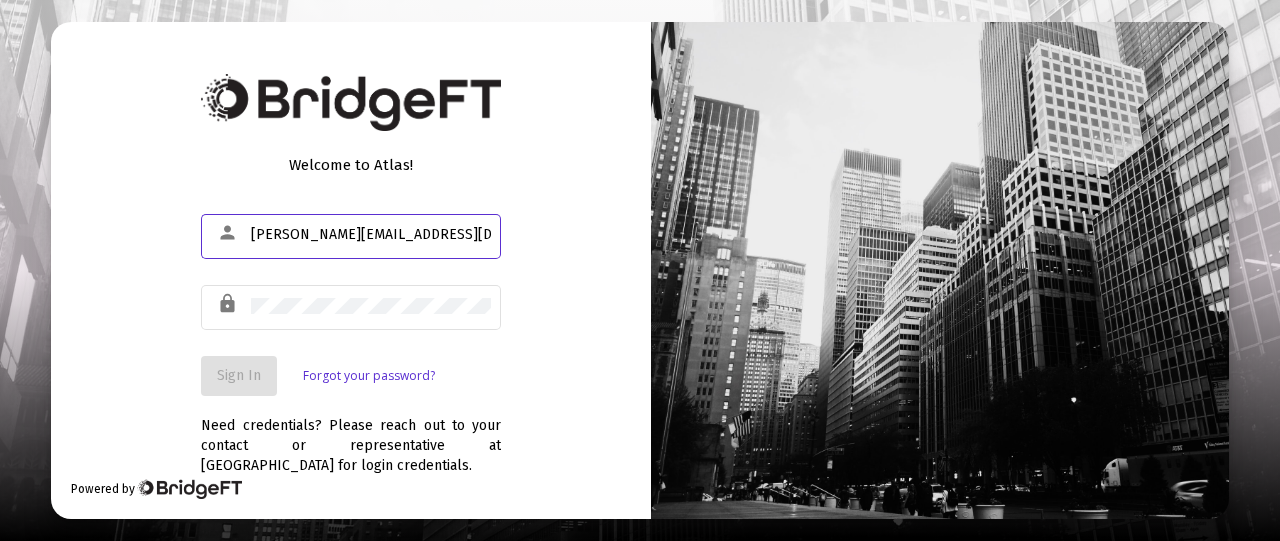 type on "[PERSON_NAME][EMAIL_ADDRESS][DOMAIN_NAME]" 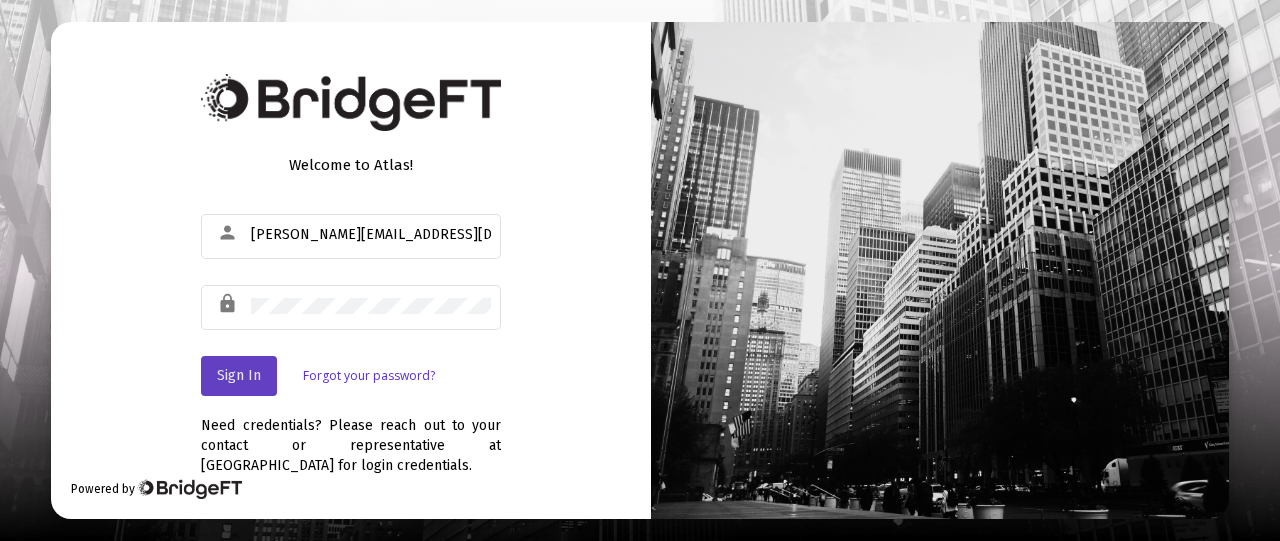 click on "Sign In" 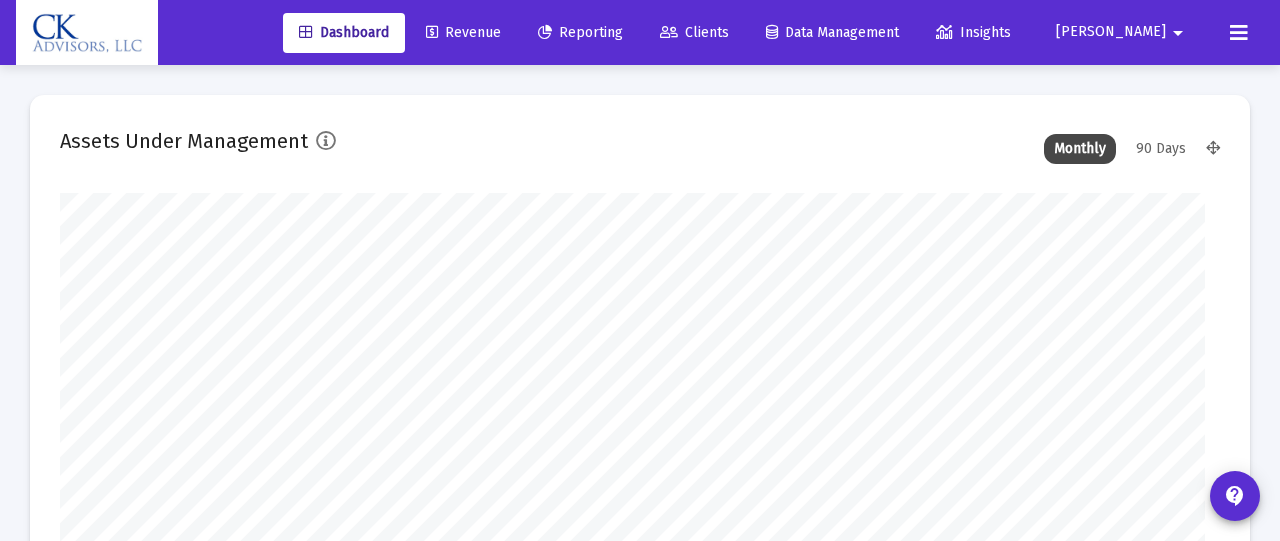 type on "[DATE]" 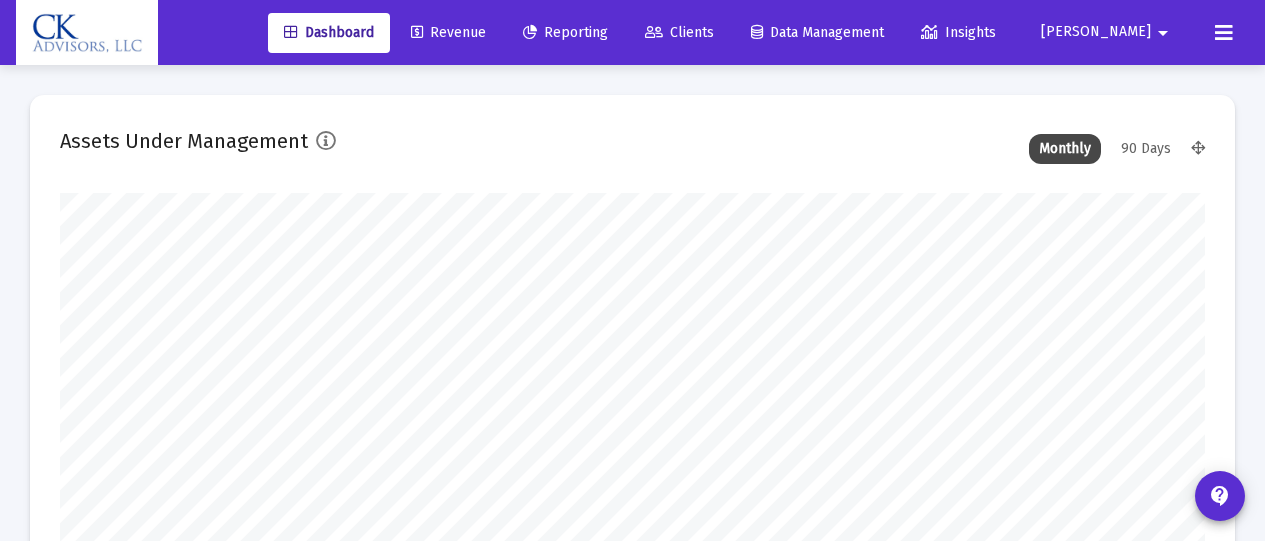 scroll, scrollTop: 999600, scrollLeft: 998855, axis: both 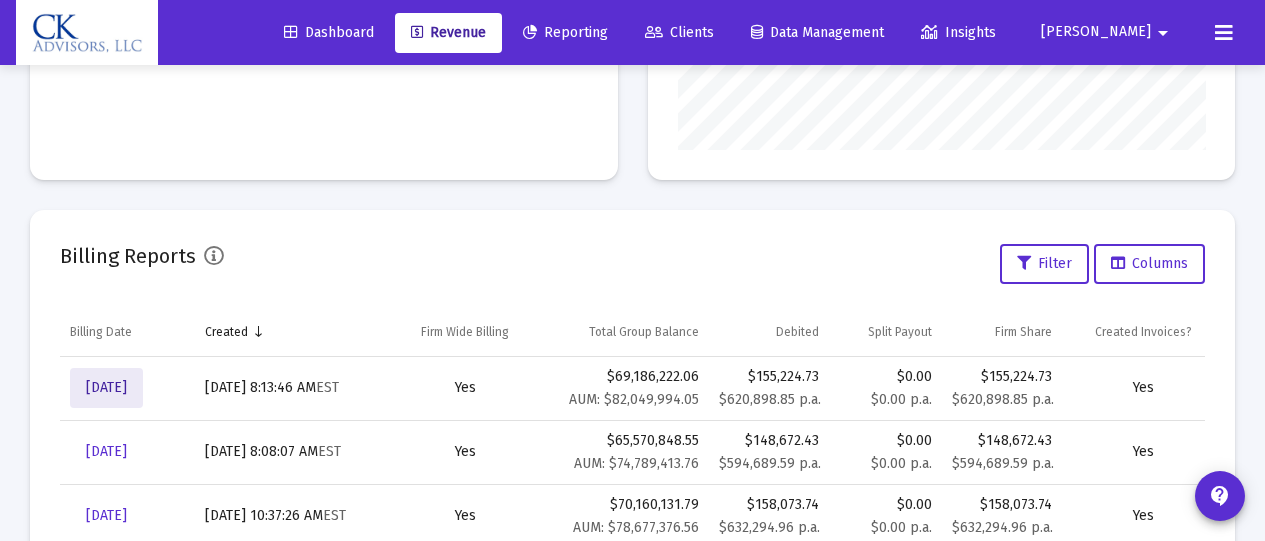 click on "[DATE]" at bounding box center (106, 387) 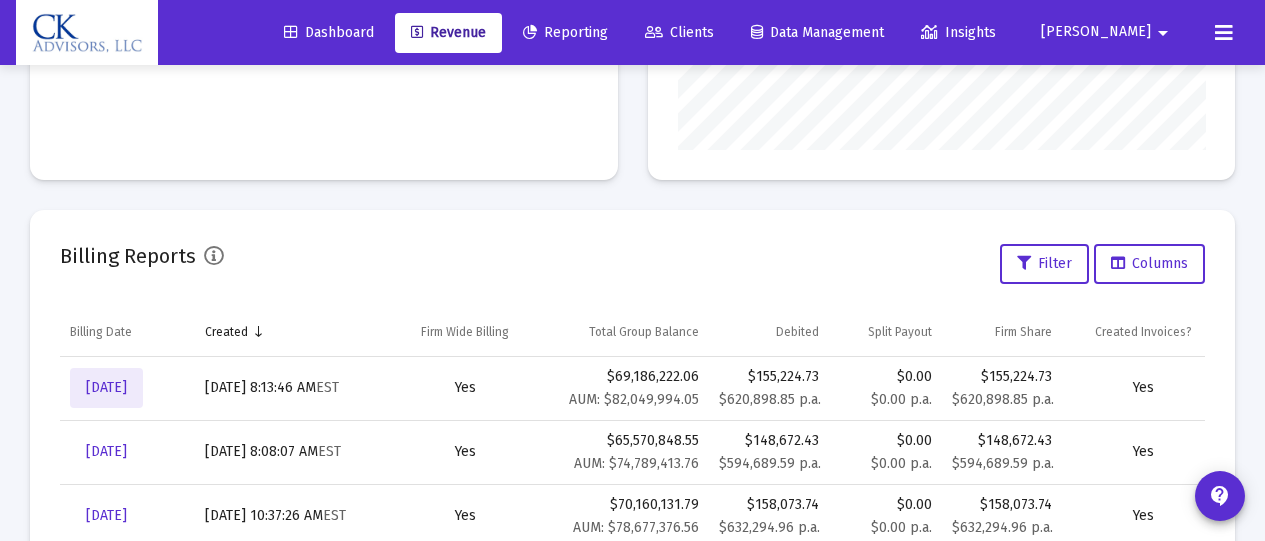 scroll, scrollTop: 65, scrollLeft: 0, axis: vertical 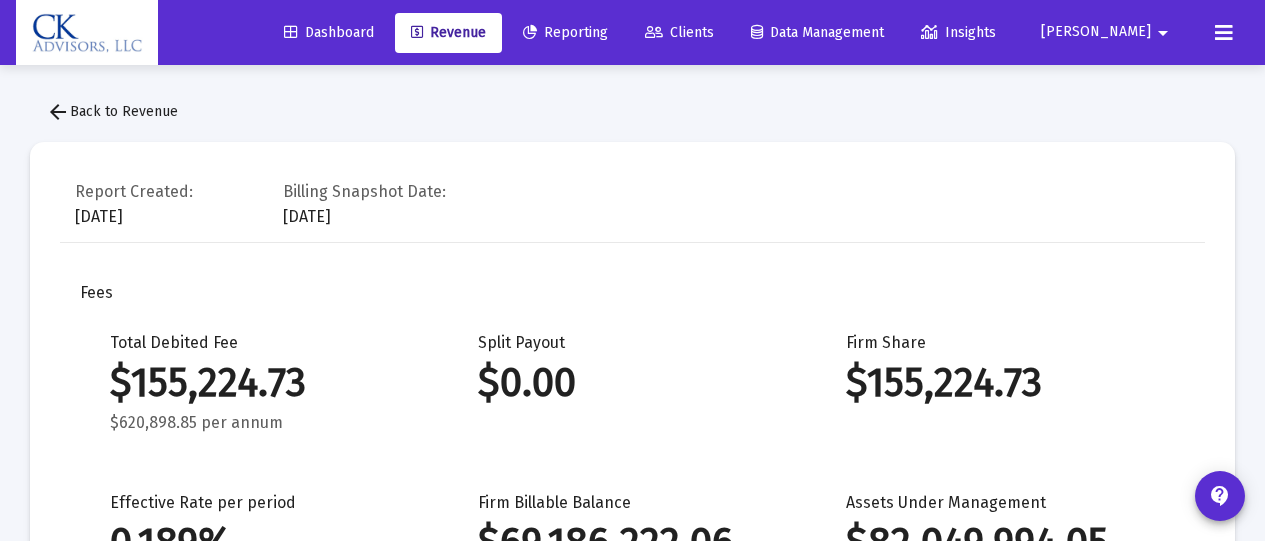 click on "arrow_back" 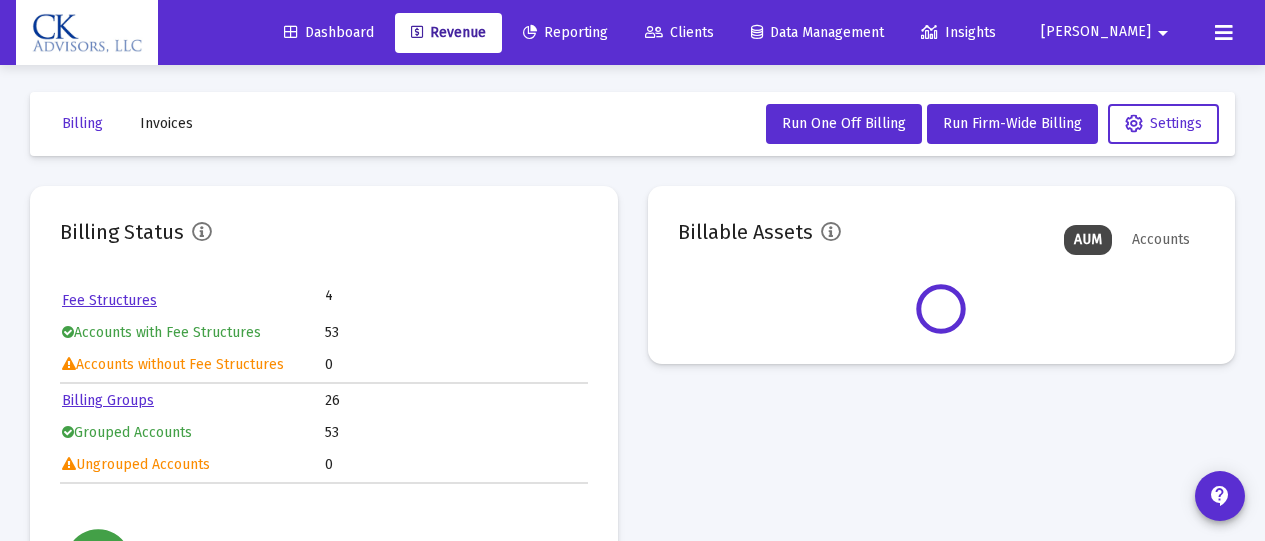 scroll, scrollTop: 97, scrollLeft: 0, axis: vertical 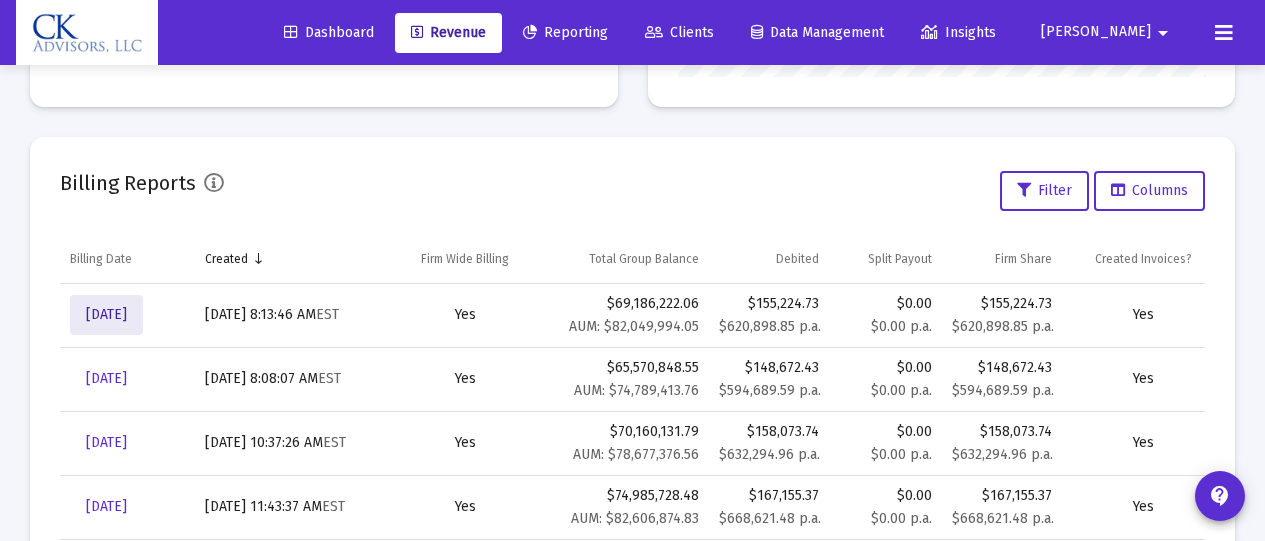 click on "[DATE]" at bounding box center (106, 314) 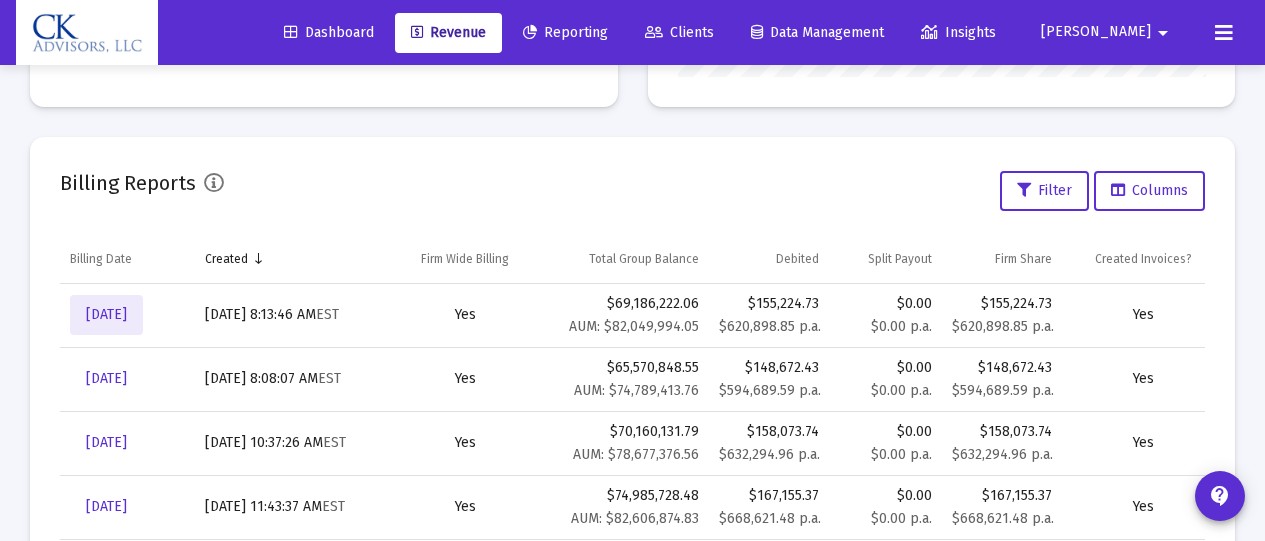 scroll, scrollTop: 0, scrollLeft: 0, axis: both 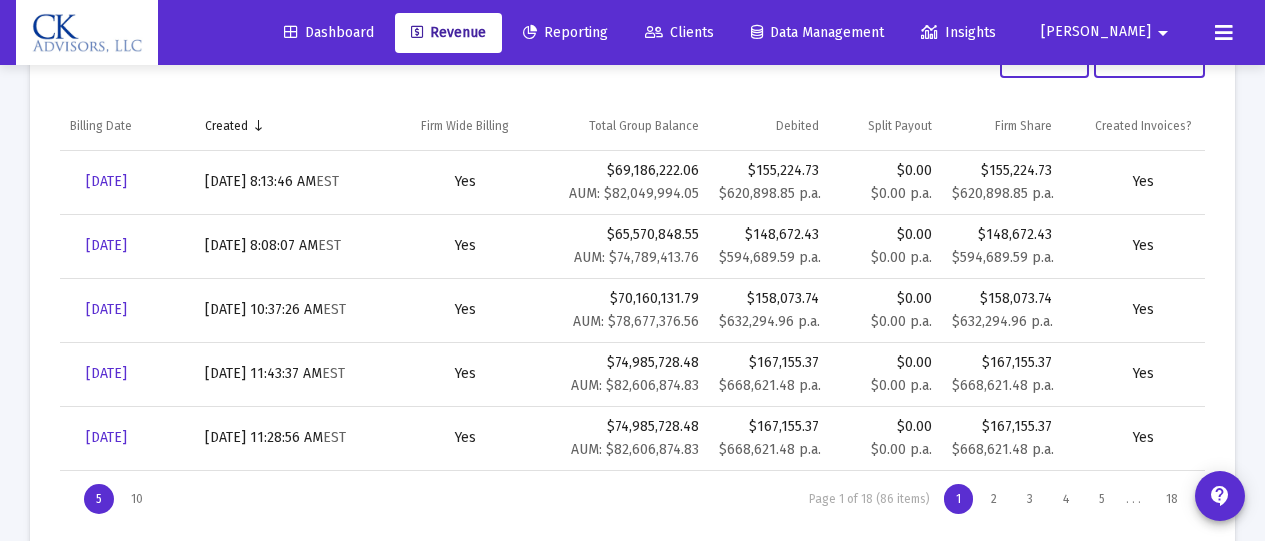 drag, startPoint x: 1264, startPoint y: 429, endPoint x: 1277, endPoint y: 294, distance: 135.62448 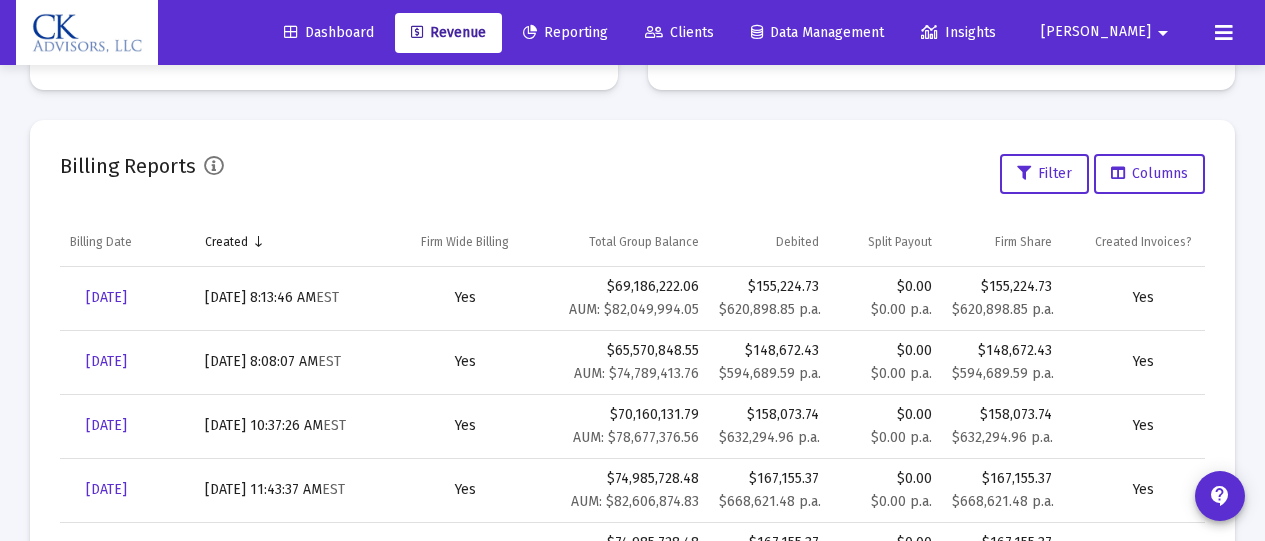 scroll, scrollTop: 619, scrollLeft: 0, axis: vertical 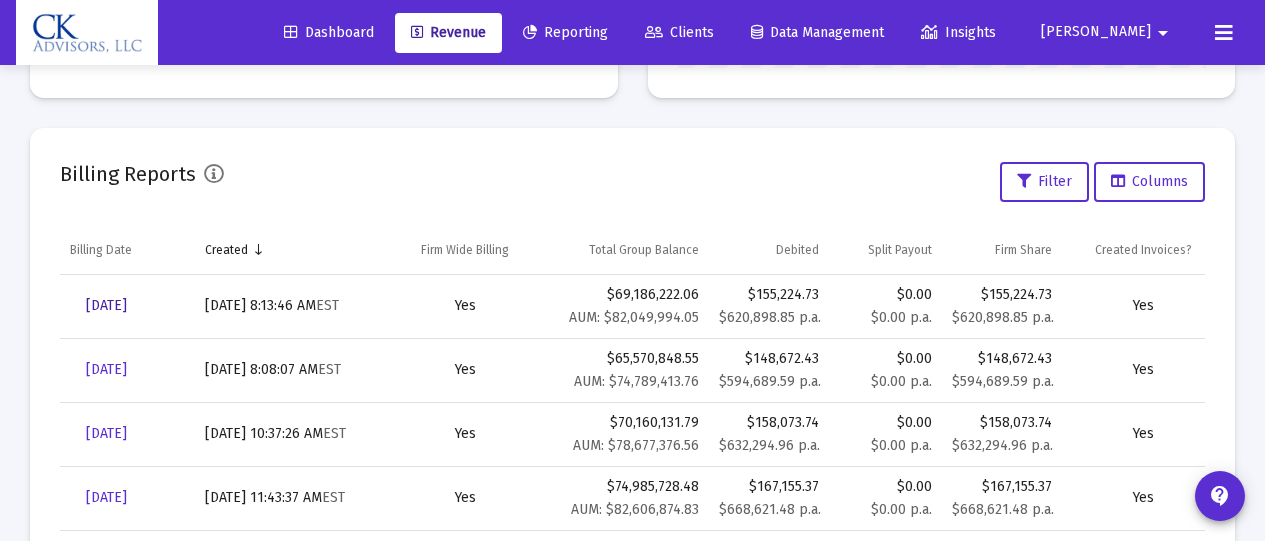 click on "[DATE]" at bounding box center (106, 305) 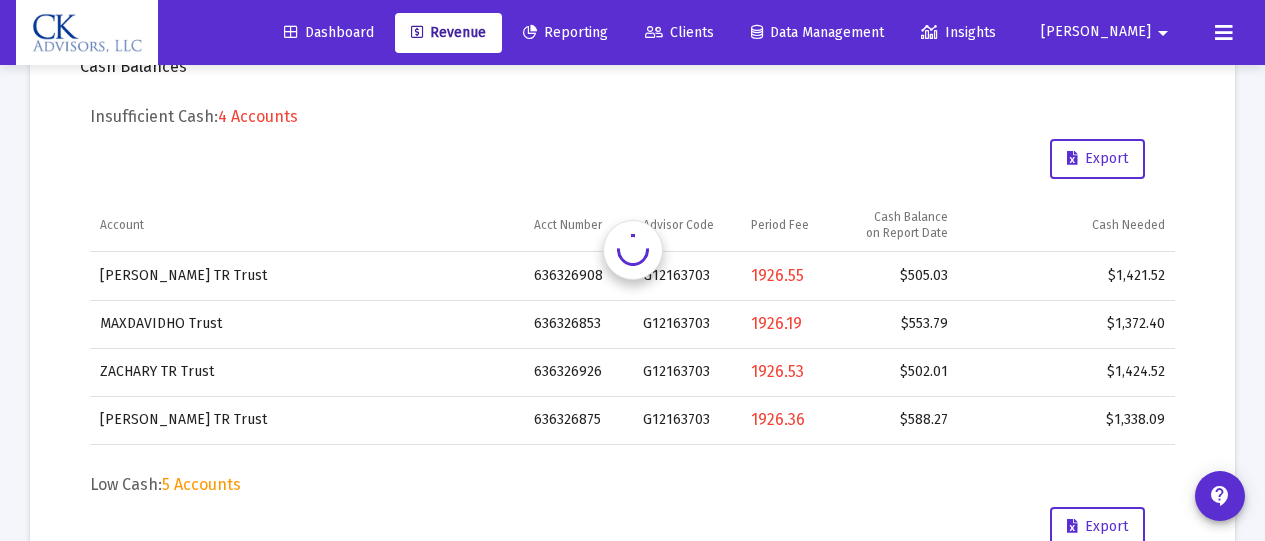 scroll, scrollTop: 0, scrollLeft: 0, axis: both 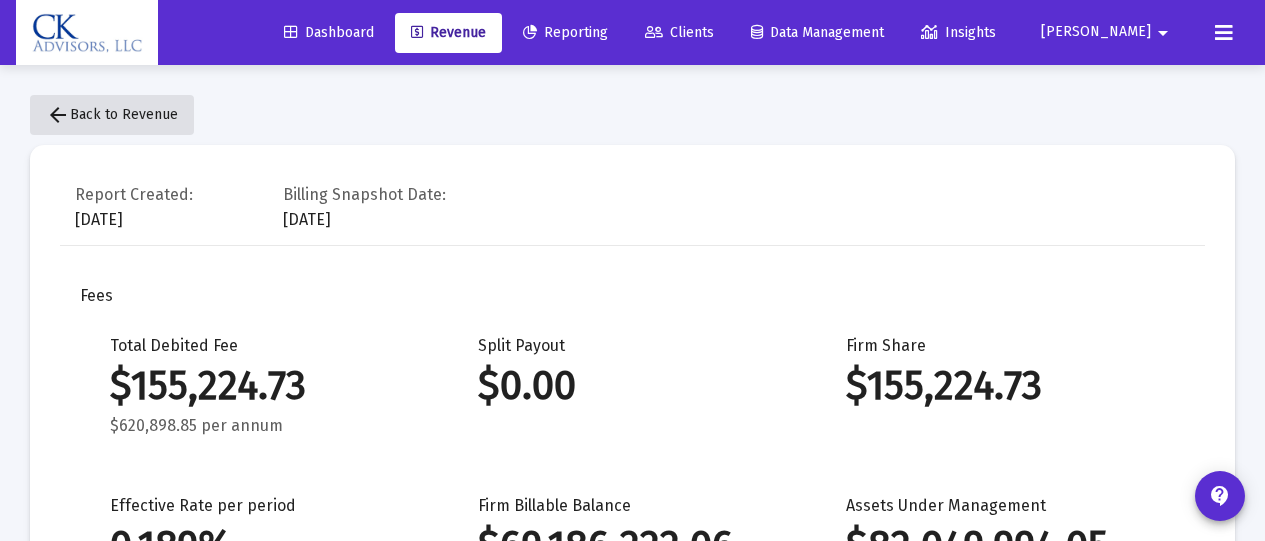 click on "arrow_back  Back to Revenue" 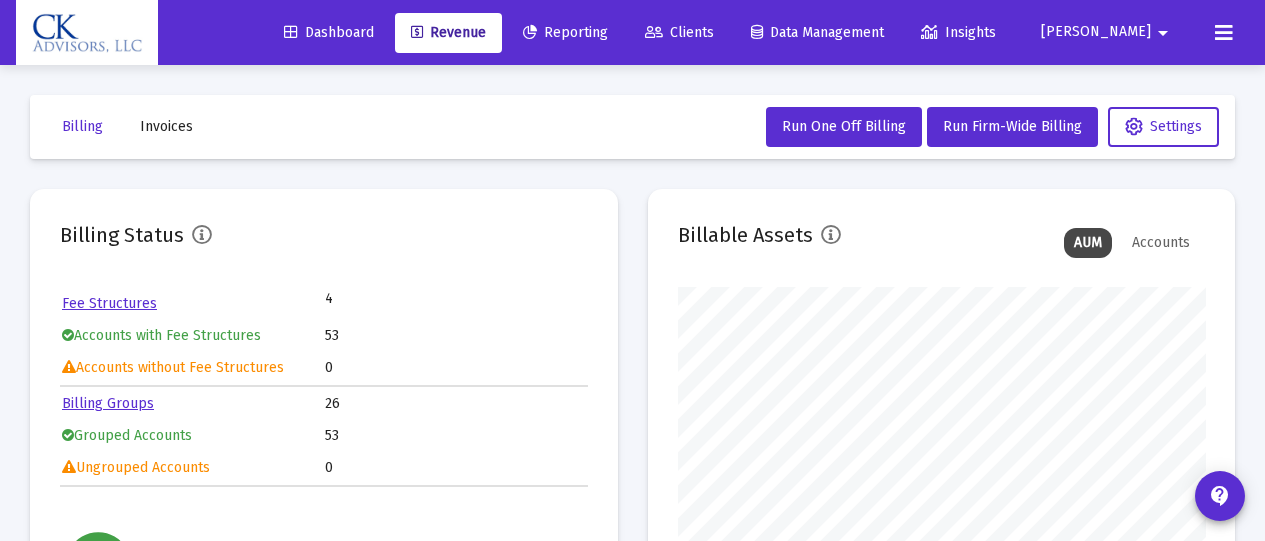 scroll, scrollTop: 999600, scrollLeft: 999472, axis: both 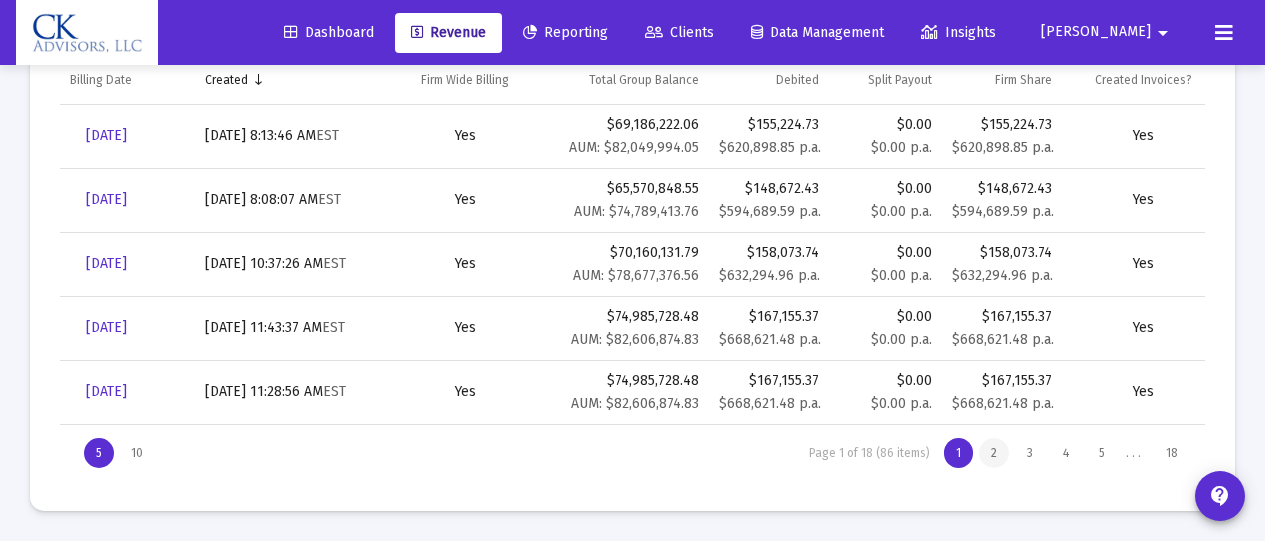 click on "2" at bounding box center (994, 453) 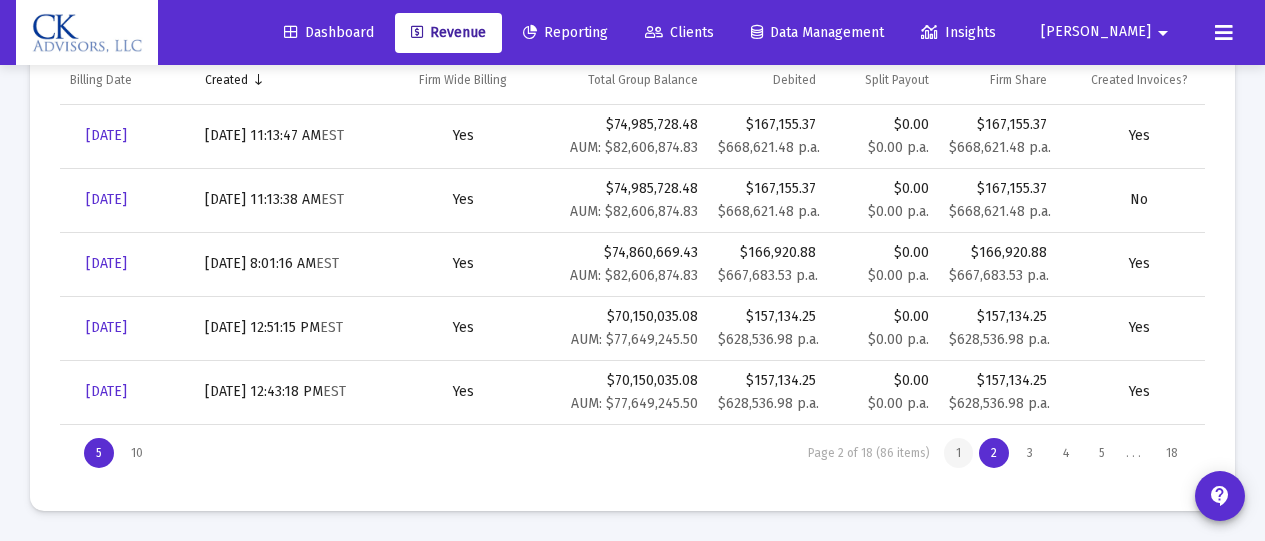 click on "1" at bounding box center [958, 453] 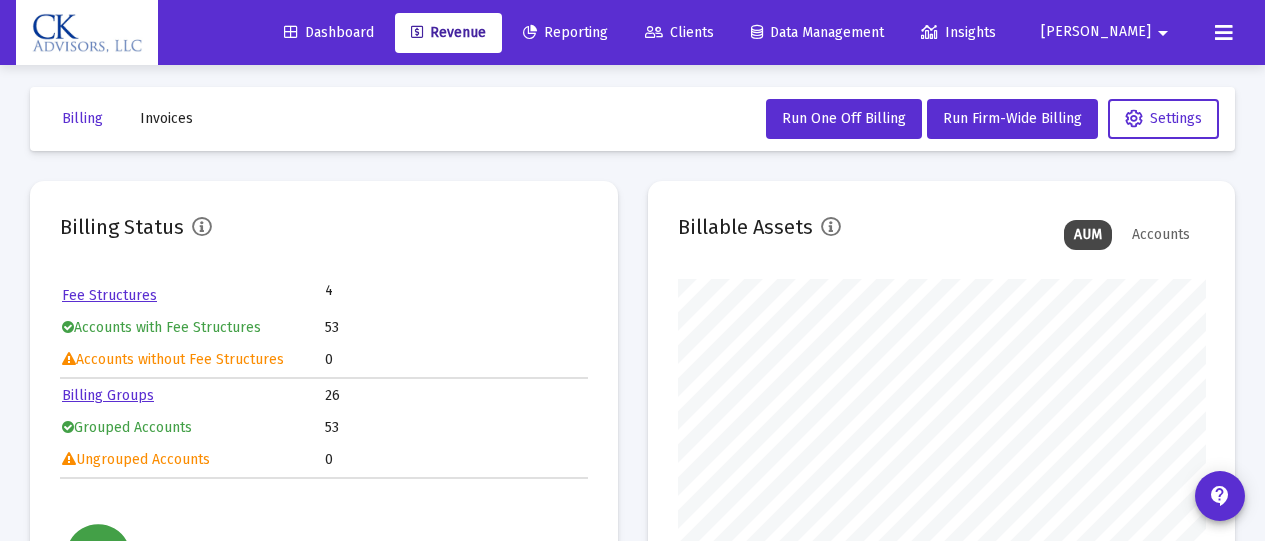 scroll, scrollTop: 0, scrollLeft: 0, axis: both 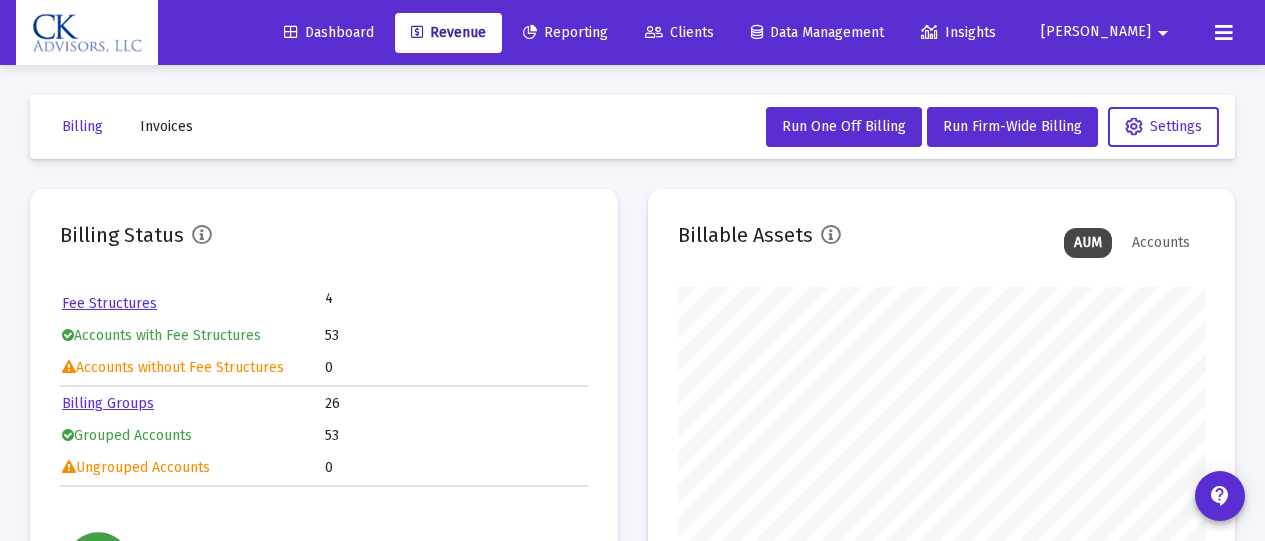 click on "Invoices" 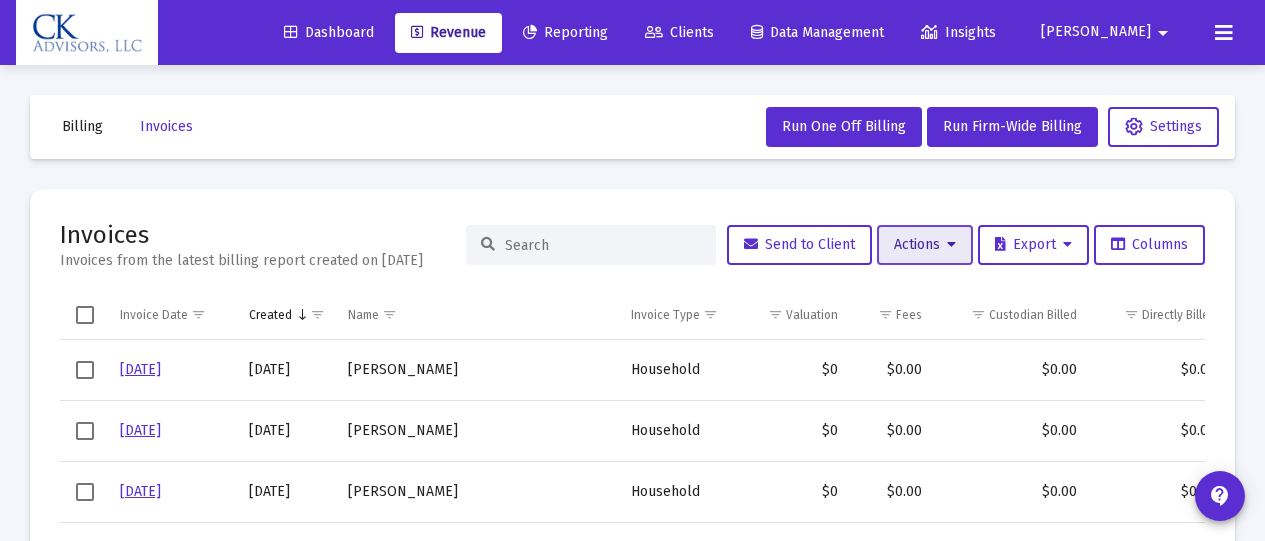 click on "Actions" 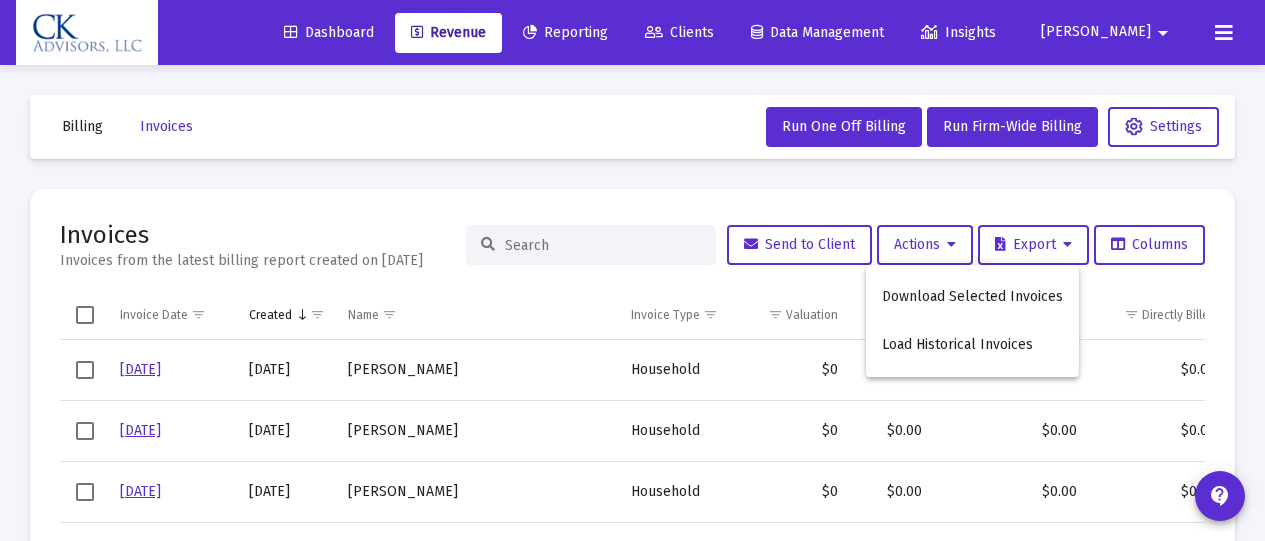 click at bounding box center (632, 270) 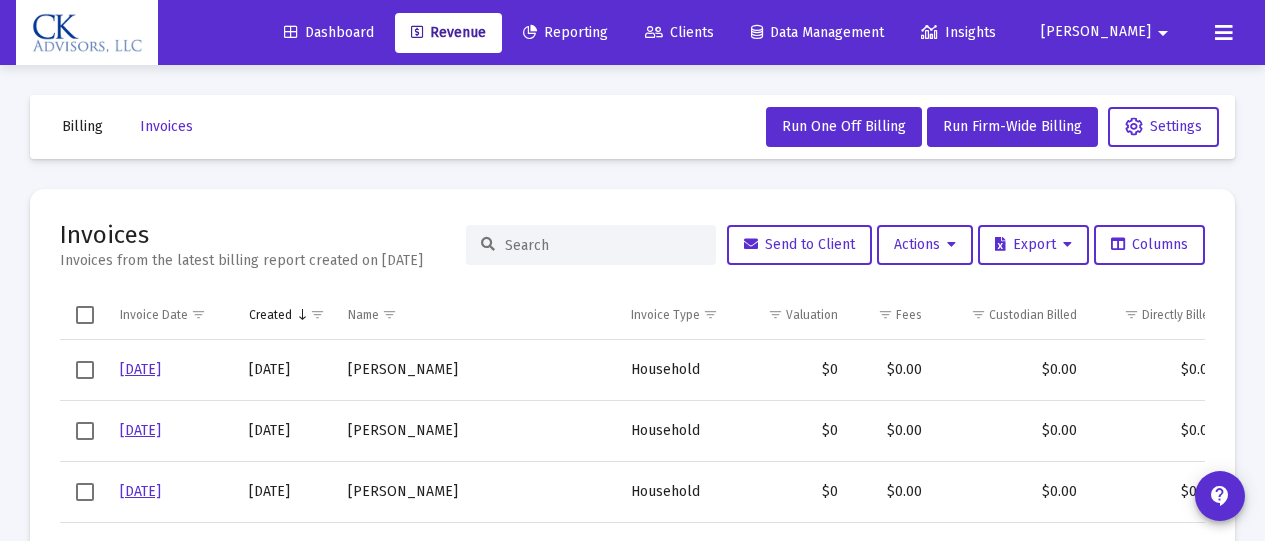 click on "Billing" 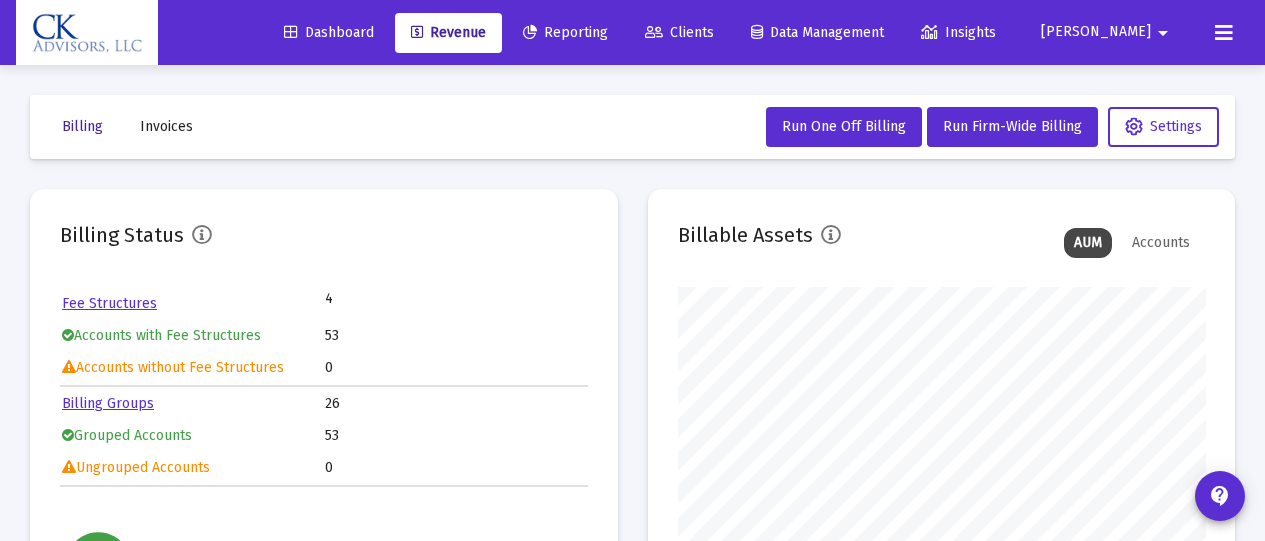 scroll, scrollTop: 999600, scrollLeft: 999472, axis: both 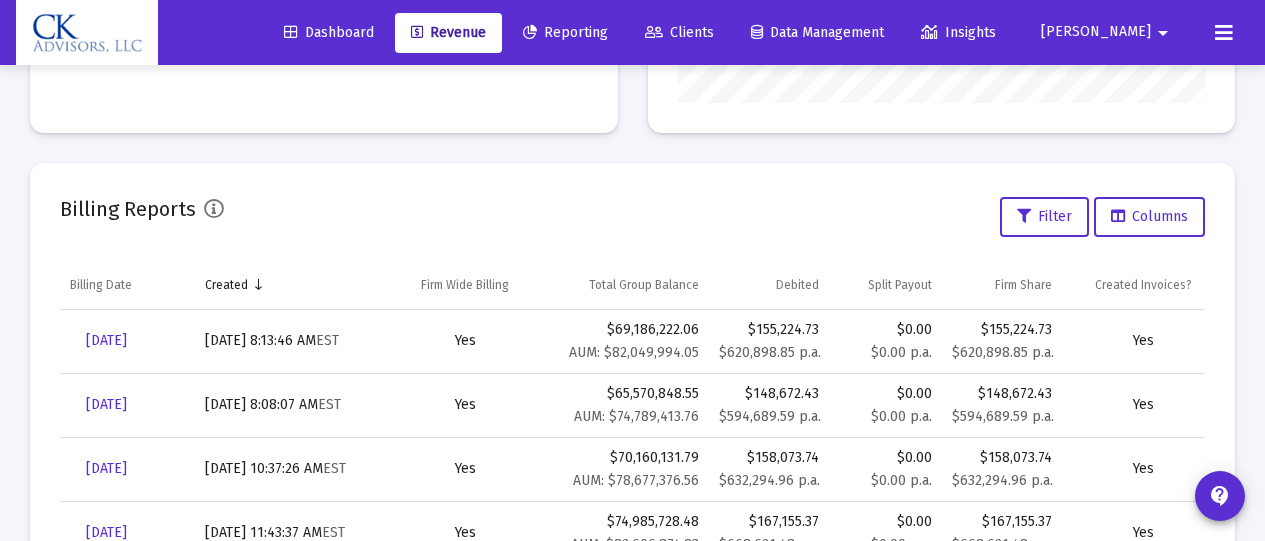 click on "Billing Reports" 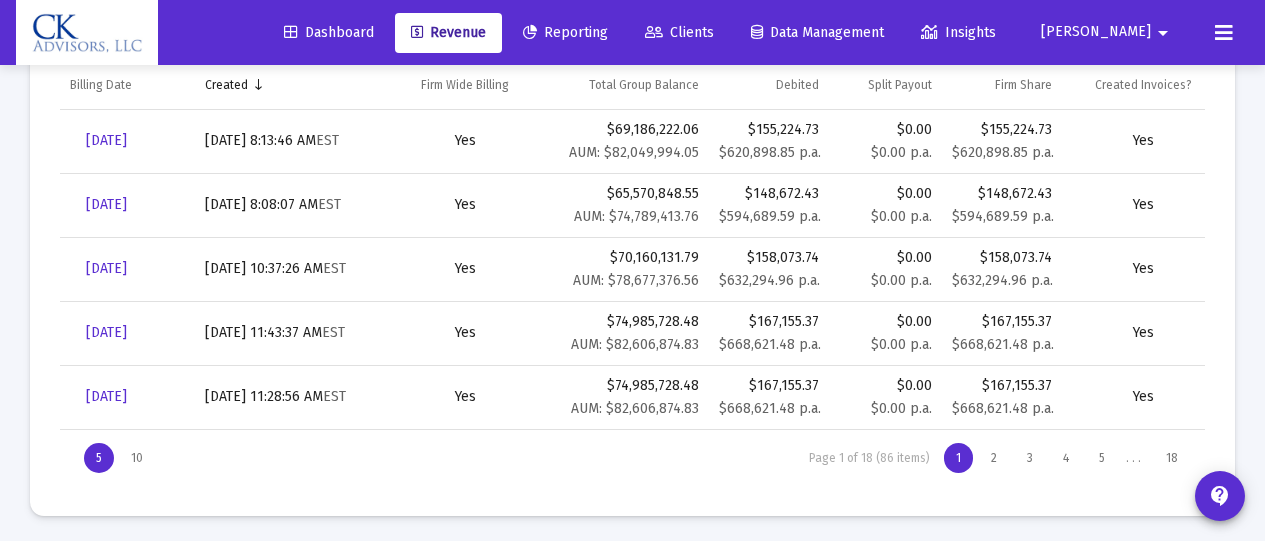 scroll, scrollTop: 789, scrollLeft: 0, axis: vertical 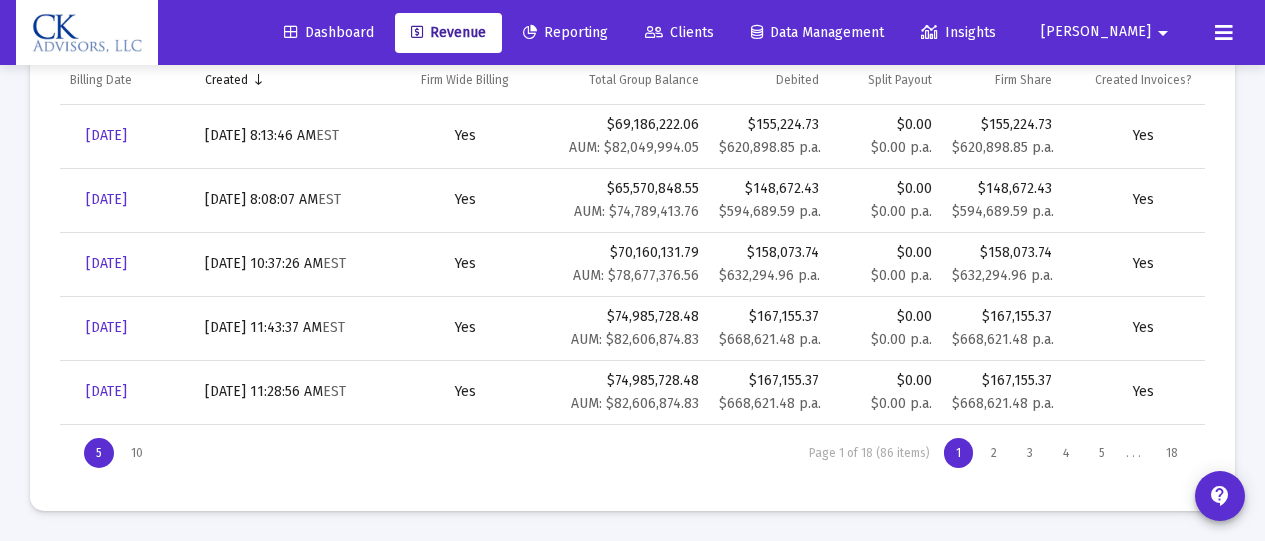 drag, startPoint x: 1234, startPoint y: 105, endPoint x: 1279, endPoint y: 106, distance: 45.01111 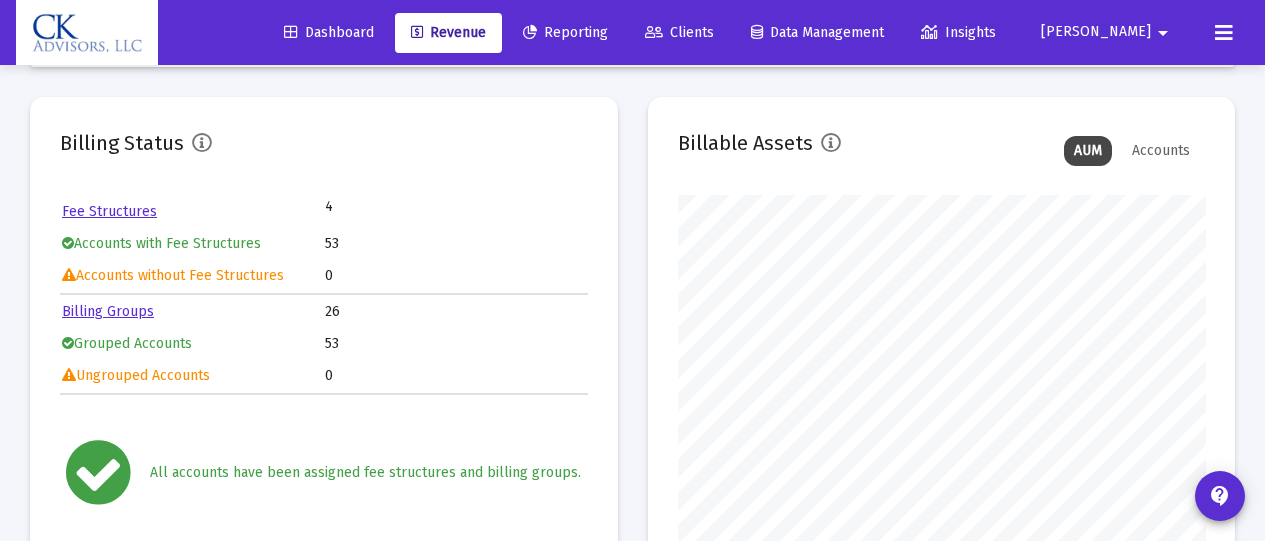 scroll, scrollTop: 0, scrollLeft: 0, axis: both 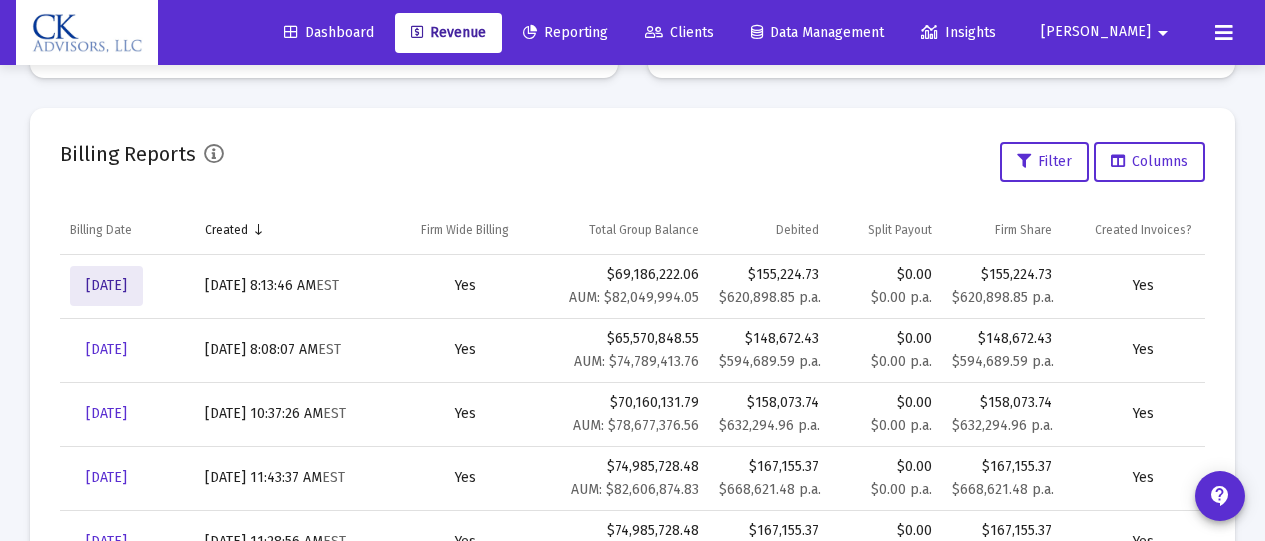 click on "[DATE]" at bounding box center (106, 285) 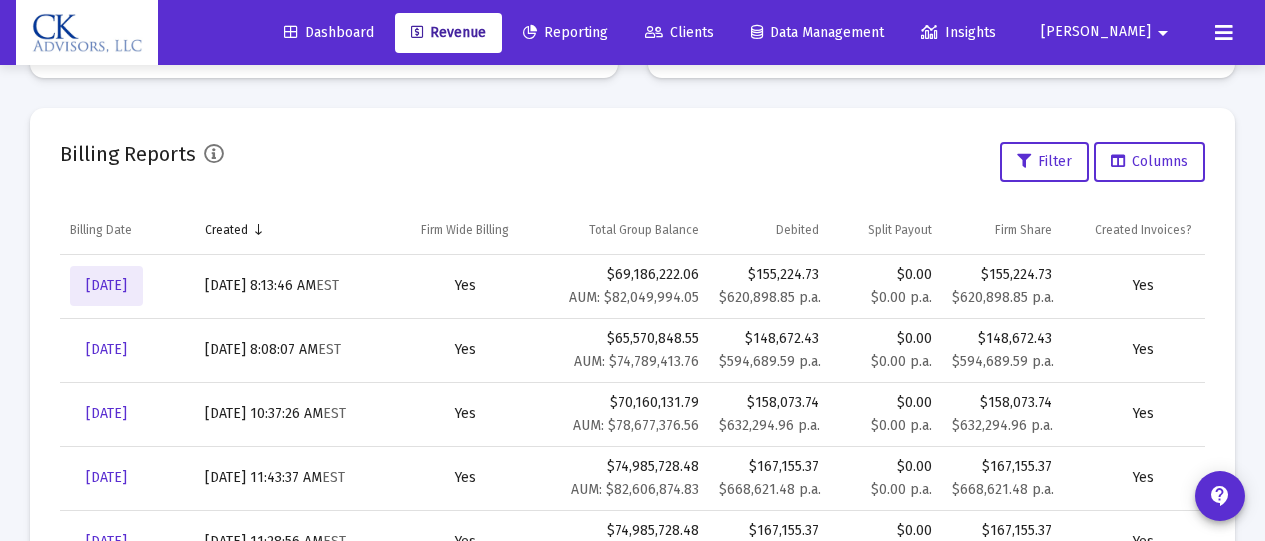 scroll, scrollTop: 0, scrollLeft: 0, axis: both 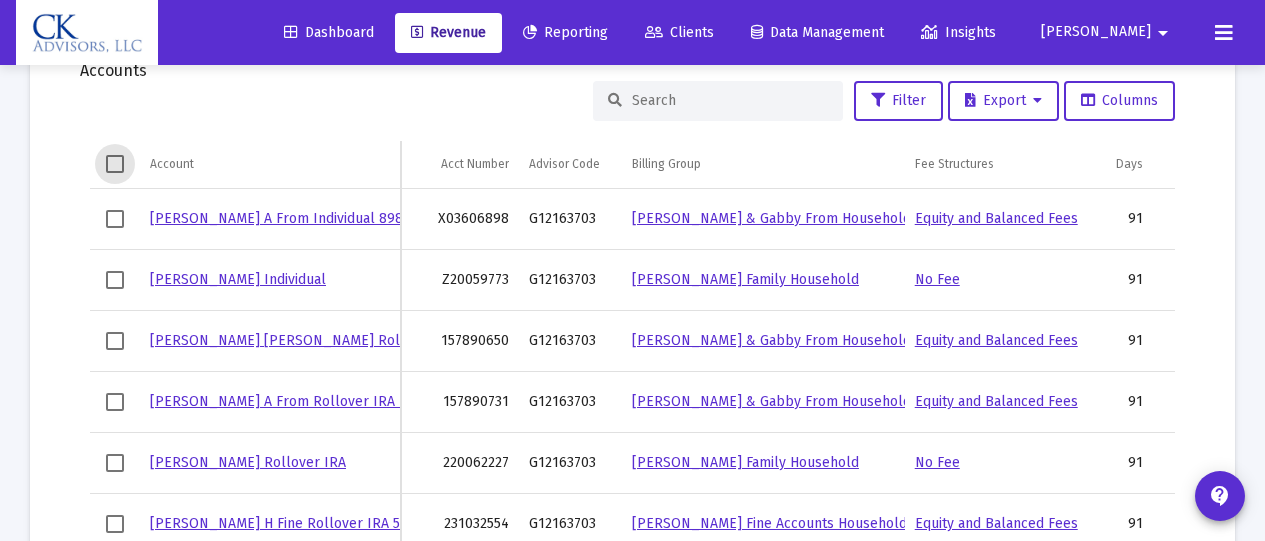 click at bounding box center (115, 164) 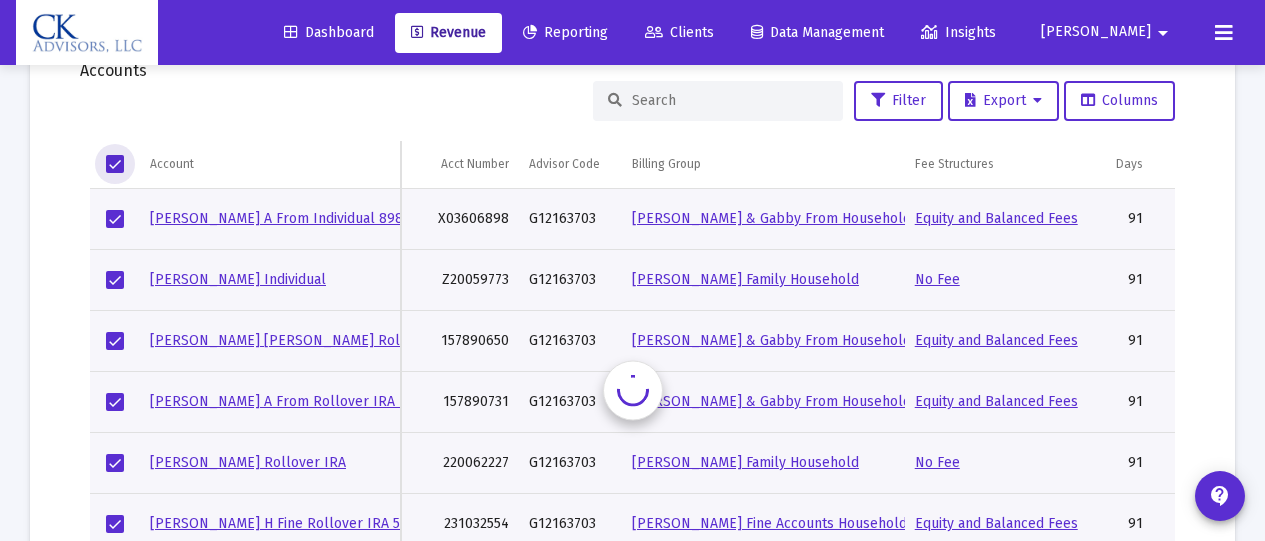 scroll, scrollTop: 1987, scrollLeft: 0, axis: vertical 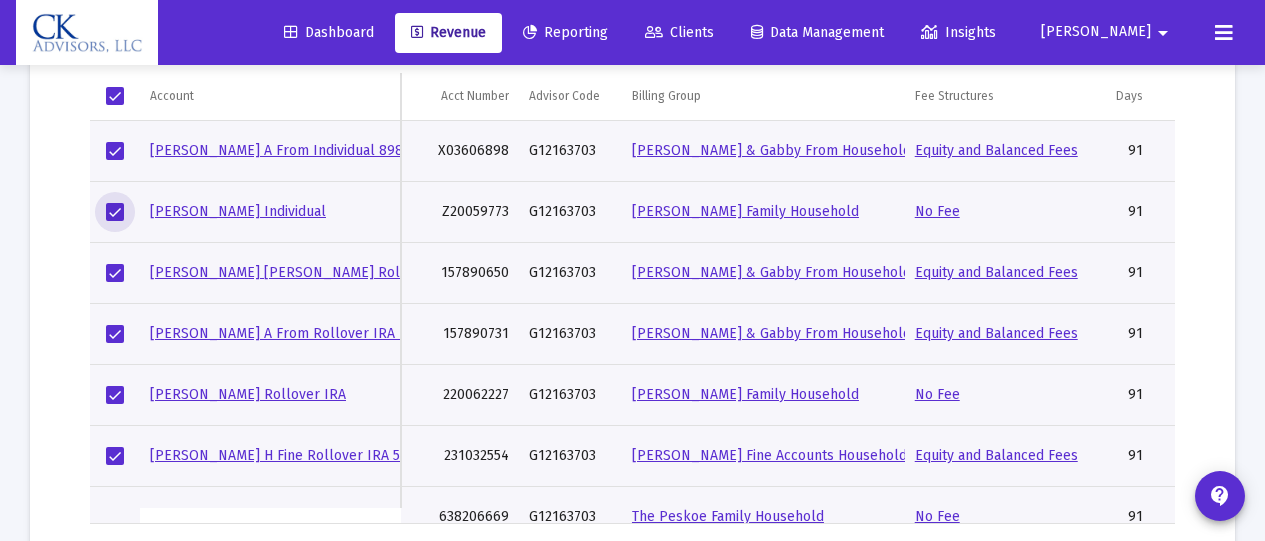 click at bounding box center (115, 212) 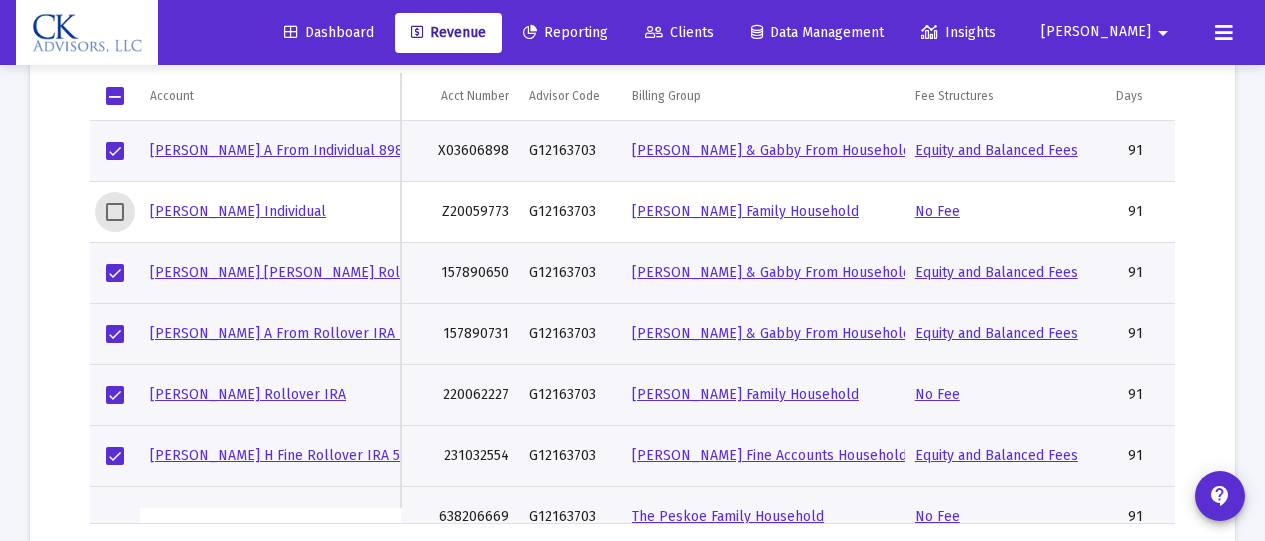 click at bounding box center (115, 395) 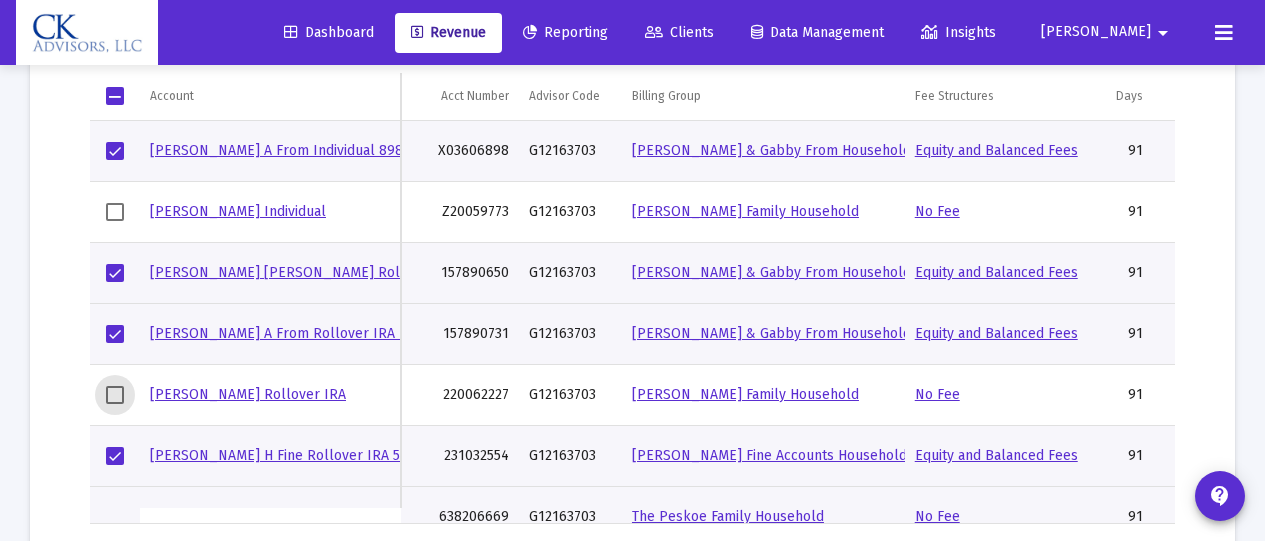scroll, scrollTop: 43, scrollLeft: 0, axis: vertical 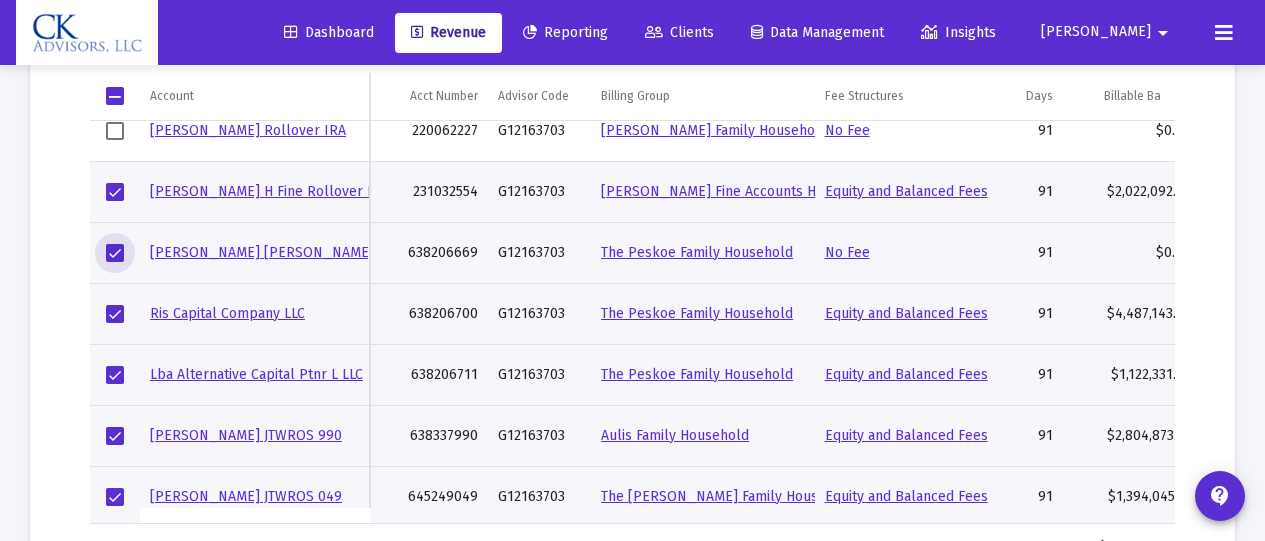 click at bounding box center [115, 253] 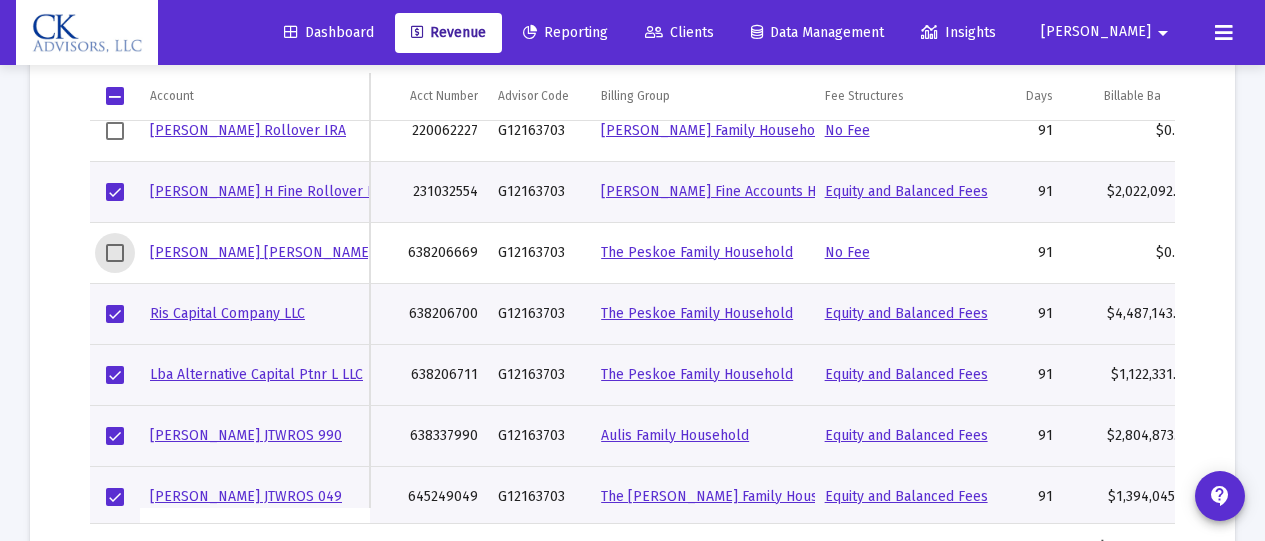 scroll, scrollTop: 289, scrollLeft: 0, axis: vertical 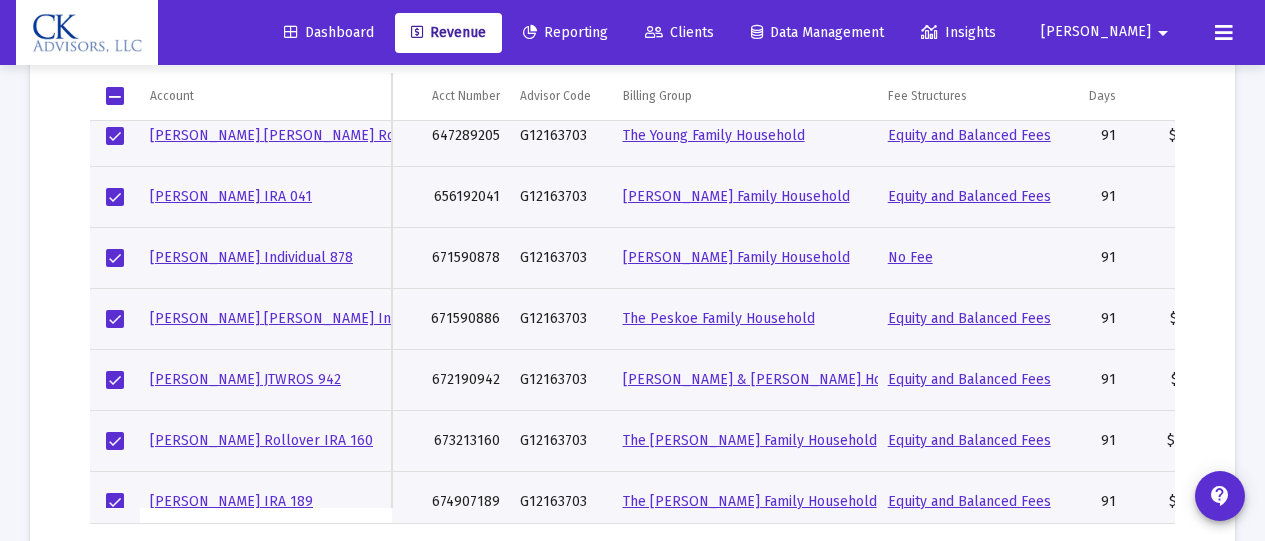 click at bounding box center [115, 258] 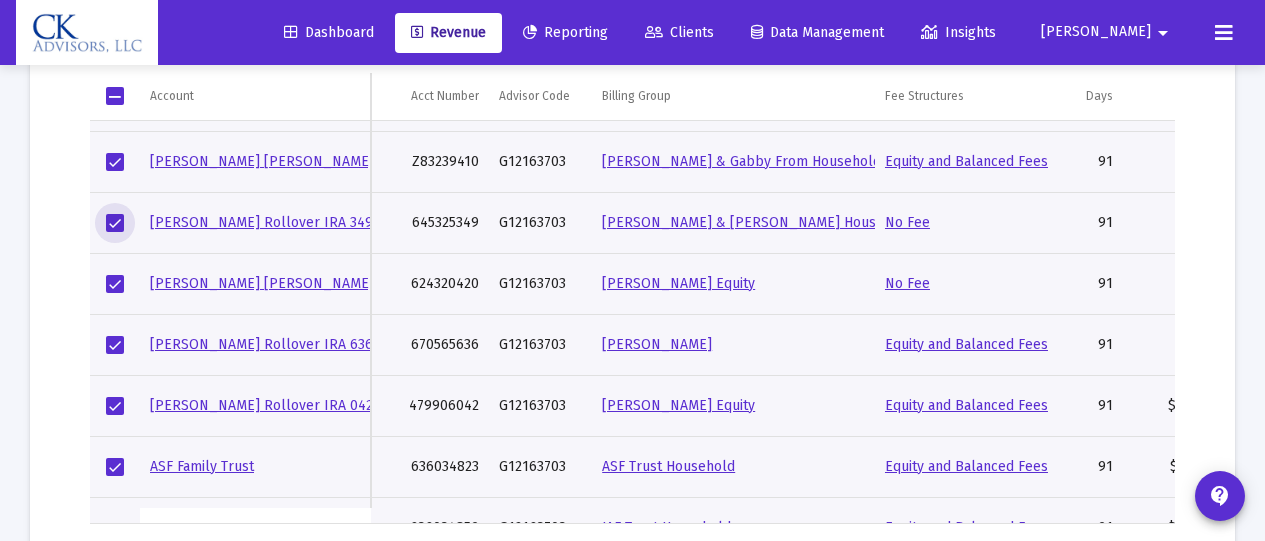 click at bounding box center (115, 223) 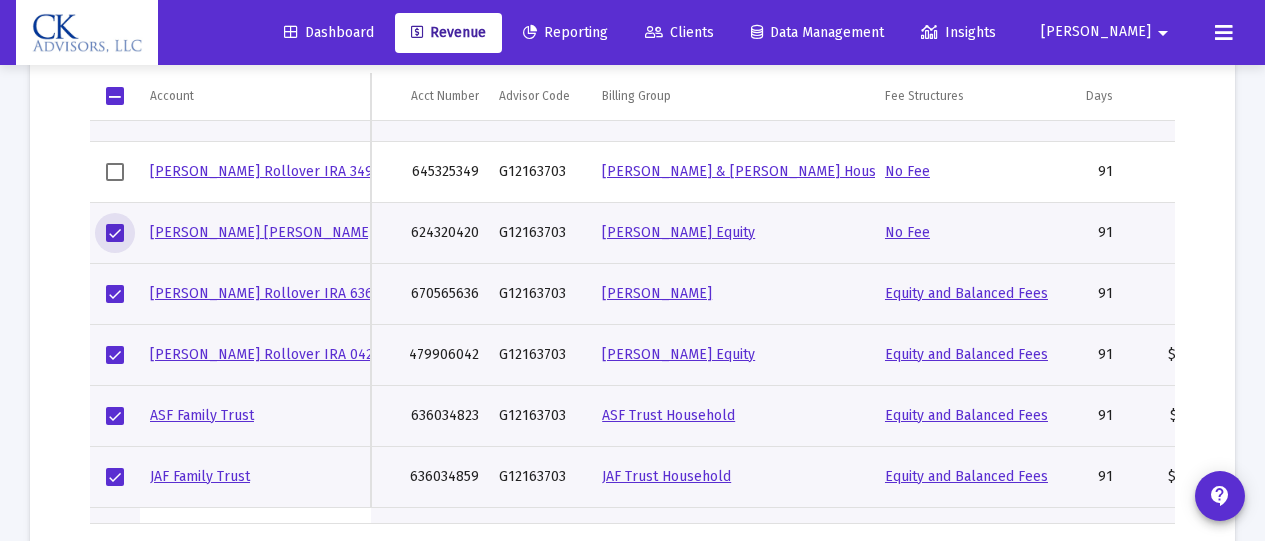 click at bounding box center (115, 233) 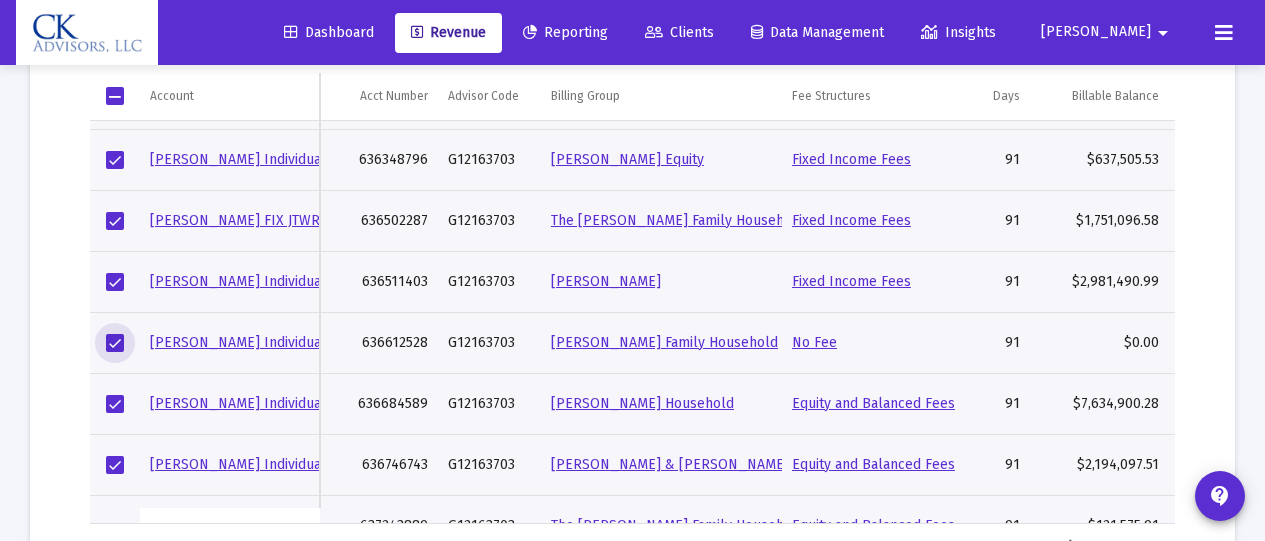 click at bounding box center [115, 343] 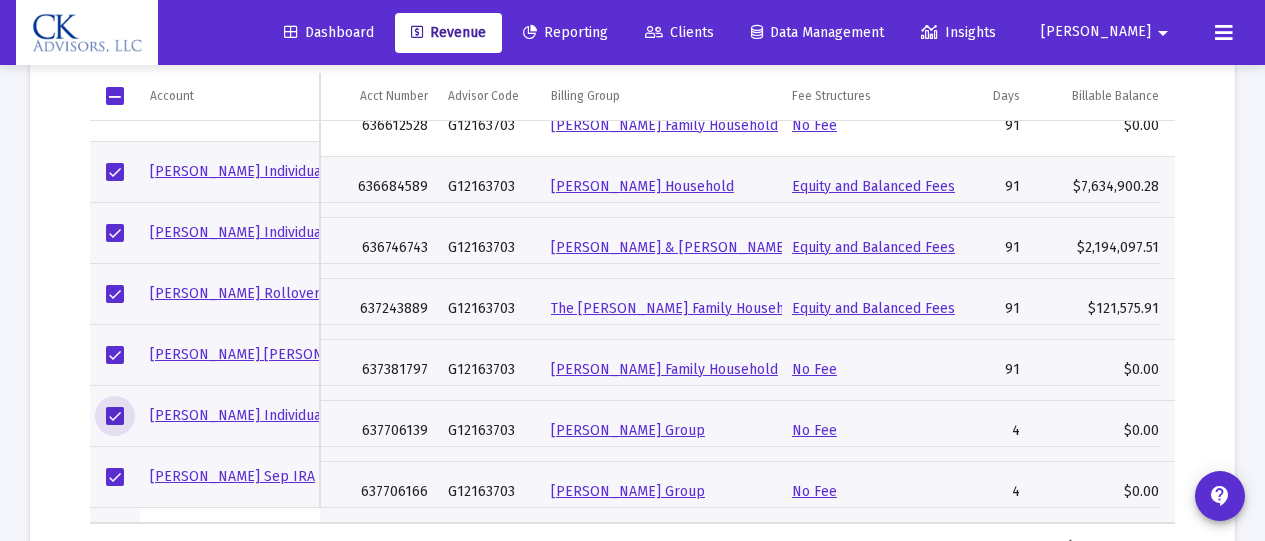 click at bounding box center (115, 416) 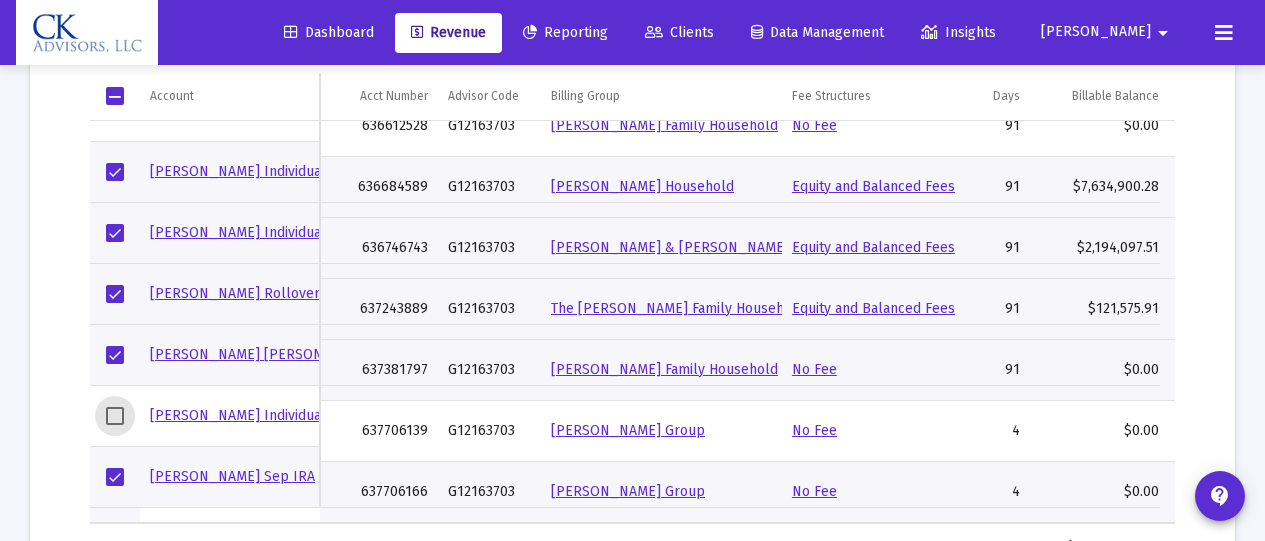 click at bounding box center [115, 477] 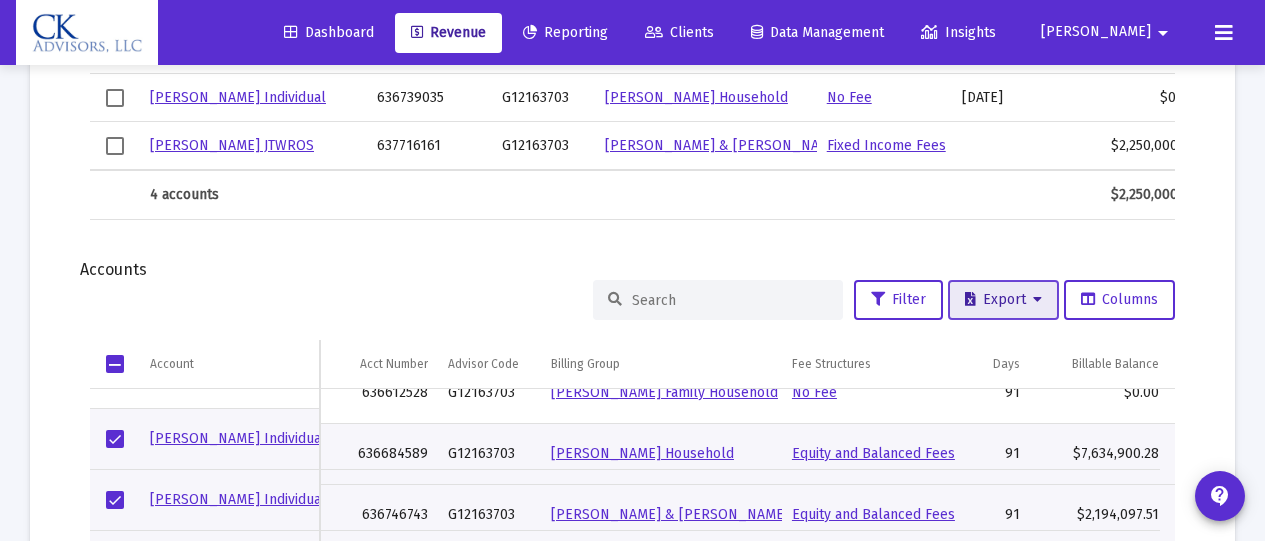 click on "Export" 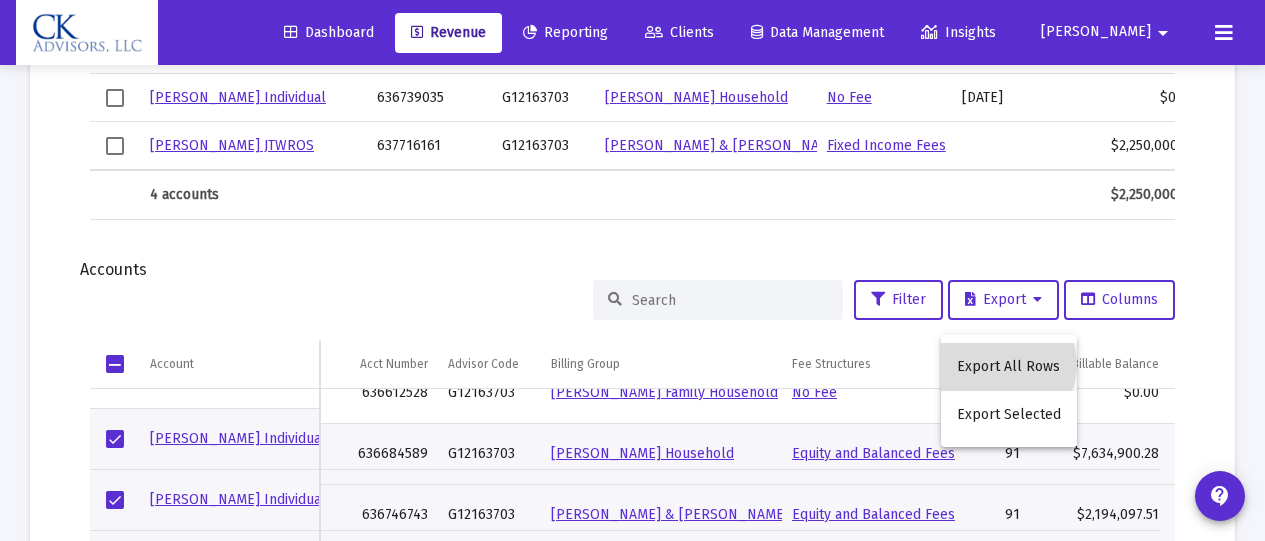 click on "Export All Rows" at bounding box center [1009, 367] 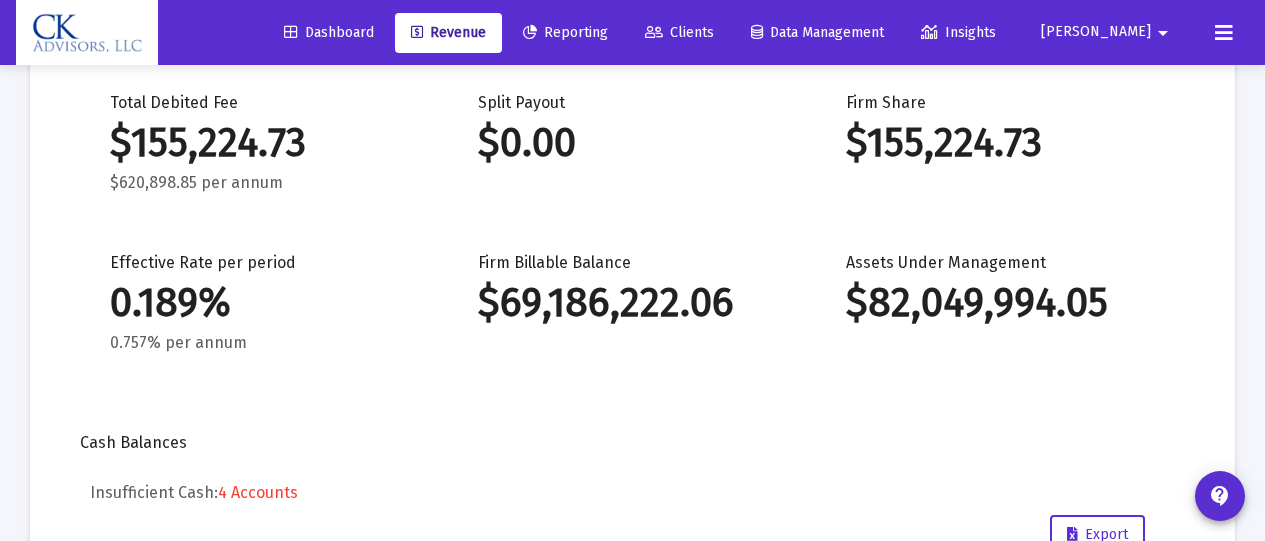scroll, scrollTop: 0, scrollLeft: 0, axis: both 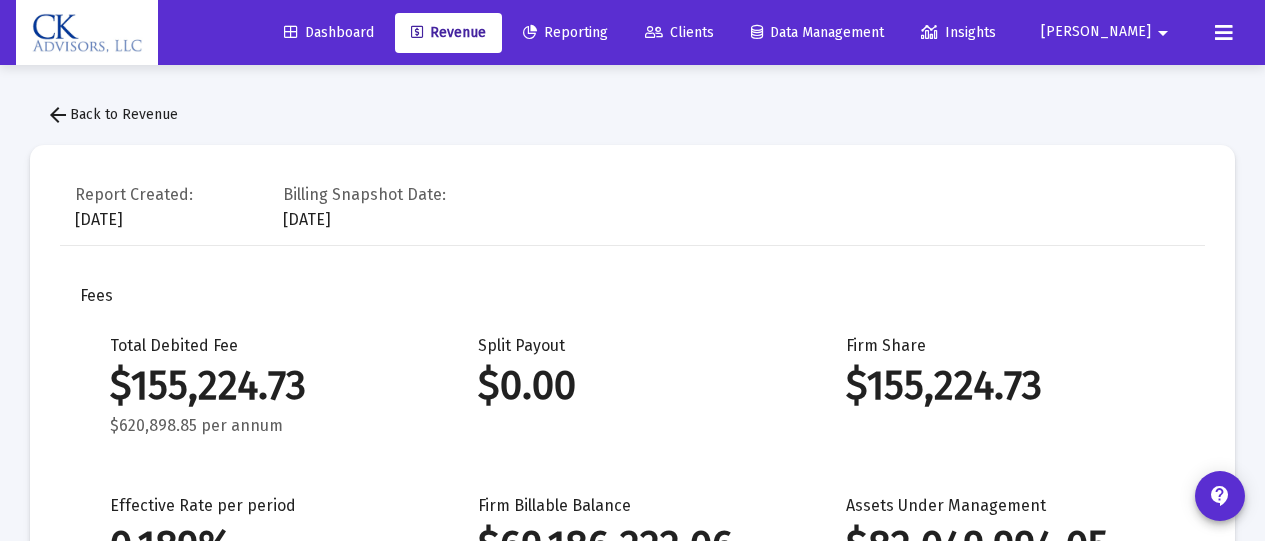 click on "arrow_back  Back to Revenue" 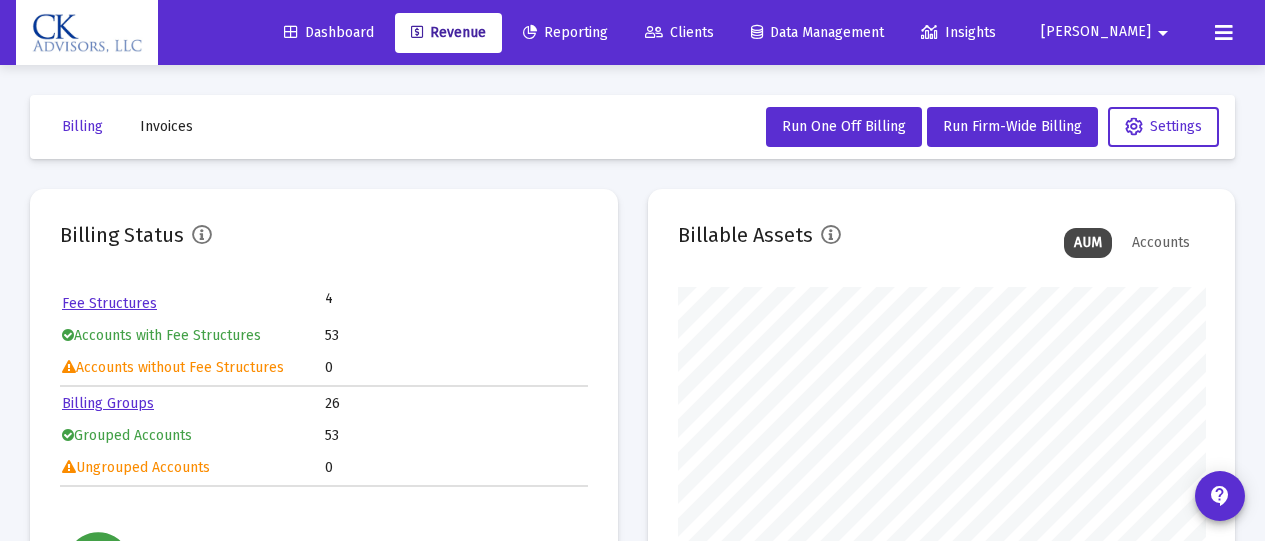 scroll, scrollTop: 999600, scrollLeft: 999472, axis: both 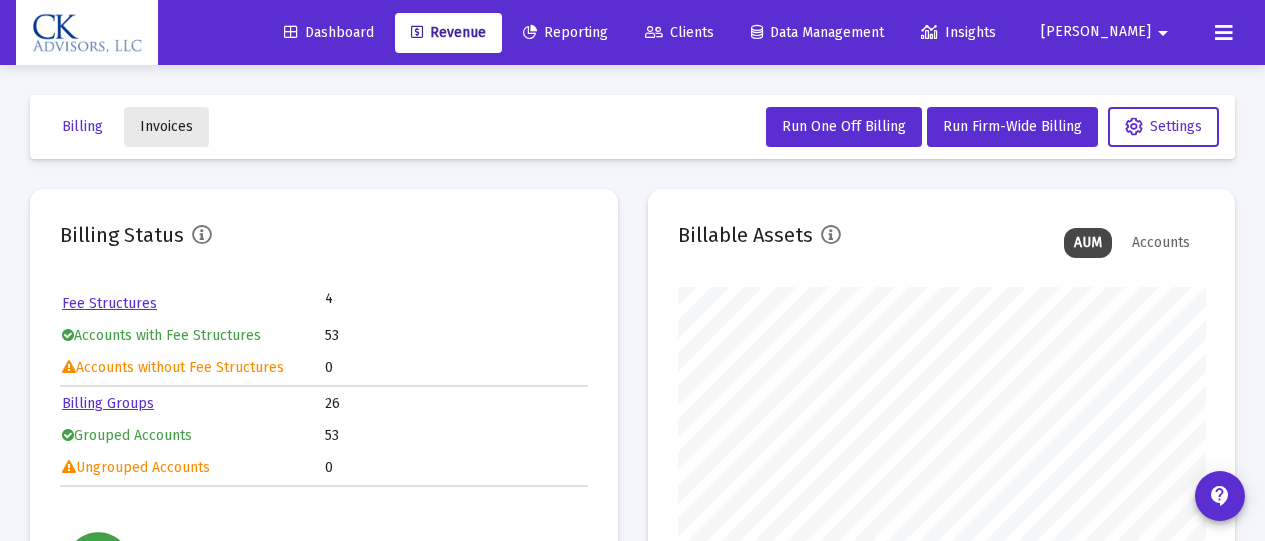 click on "Invoices" 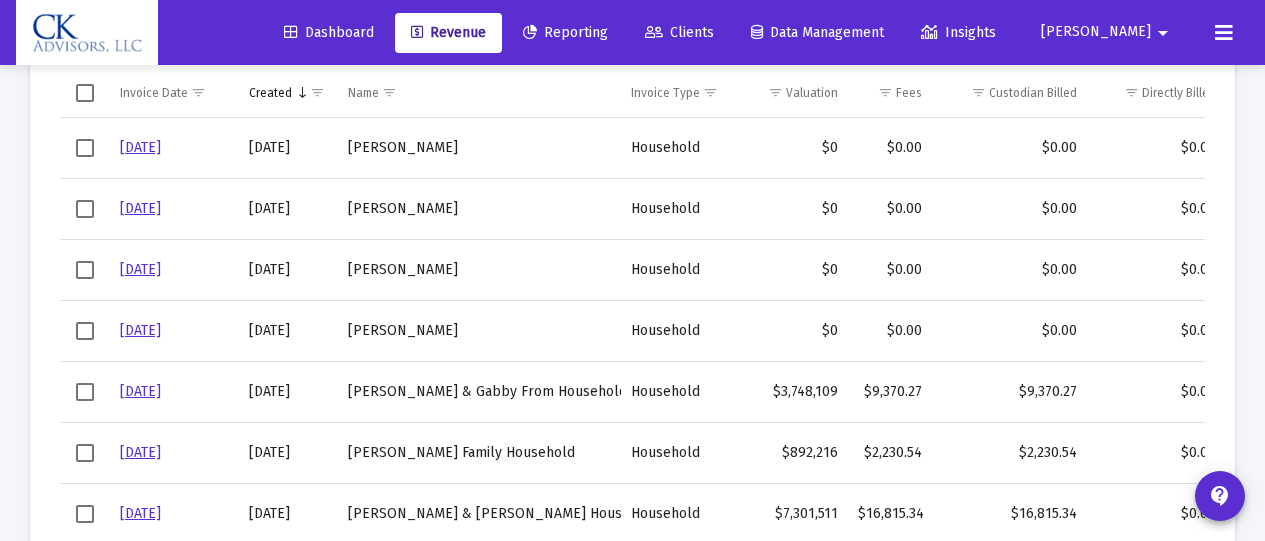 scroll, scrollTop: 238, scrollLeft: 0, axis: vertical 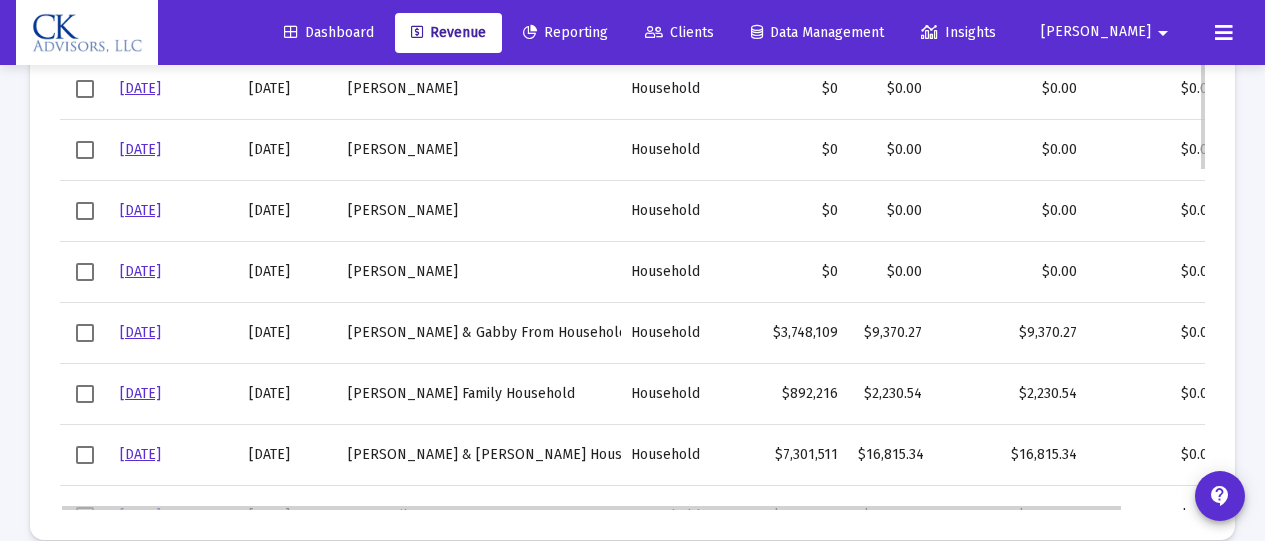 click on "[DATE]" at bounding box center (140, 332) 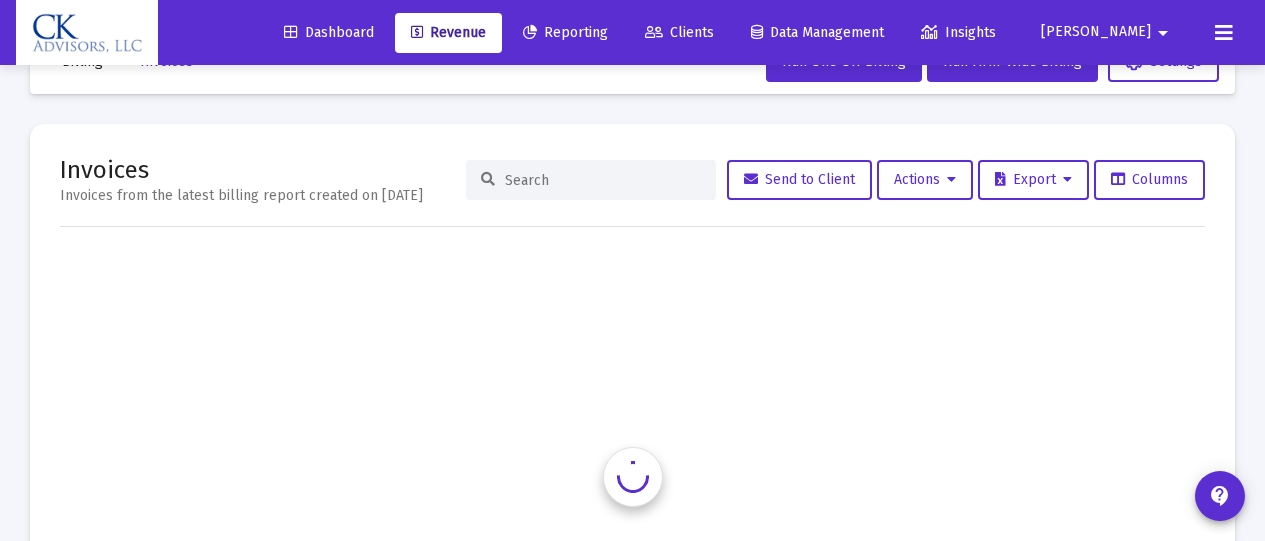 scroll, scrollTop: 0, scrollLeft: 0, axis: both 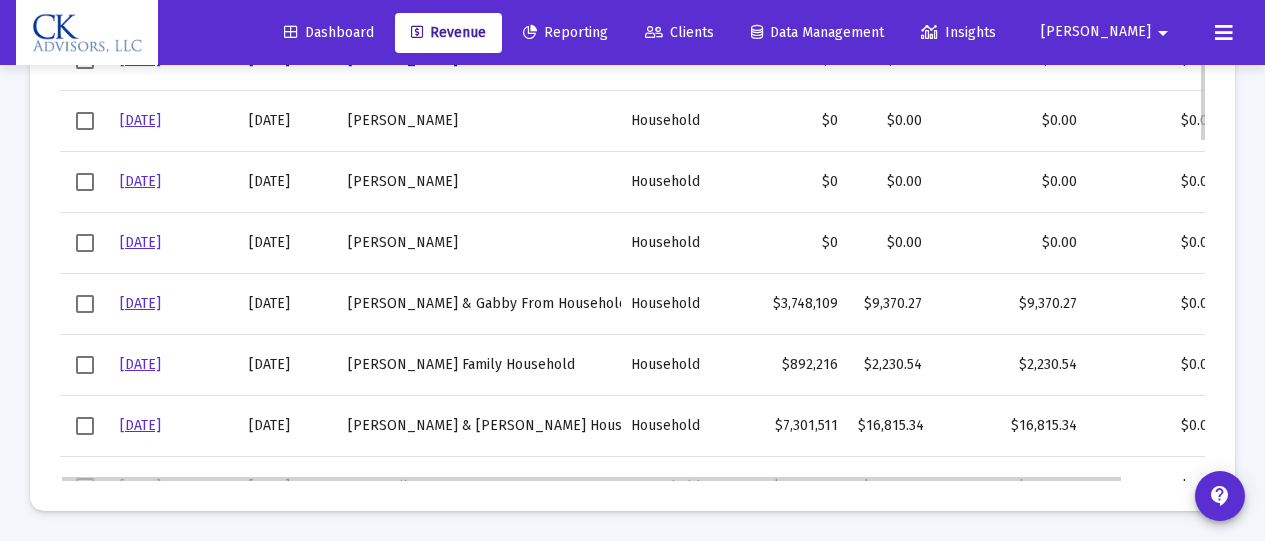 click on "[DATE]" at bounding box center [140, 303] 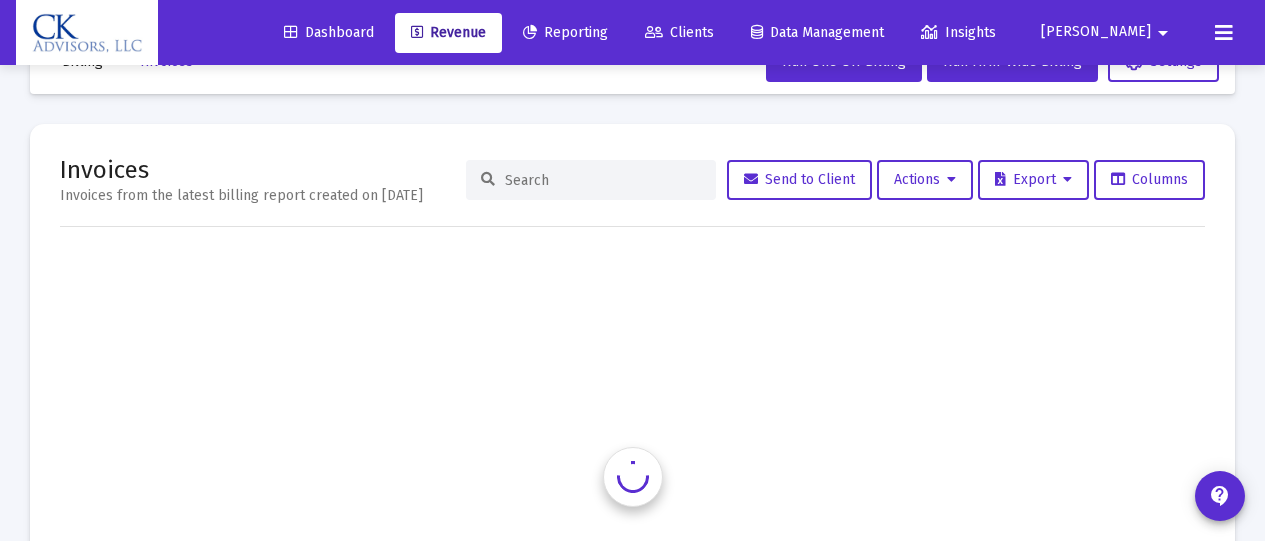 scroll, scrollTop: 0, scrollLeft: 0, axis: both 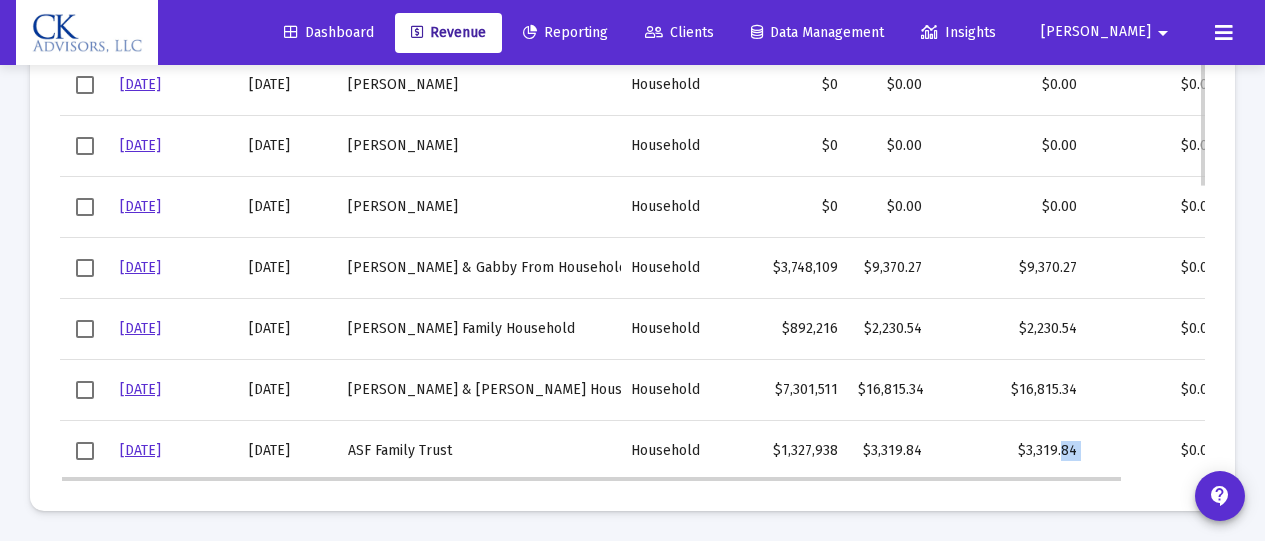 drag, startPoint x: 1060, startPoint y: 474, endPoint x: 1137, endPoint y: 474, distance: 77 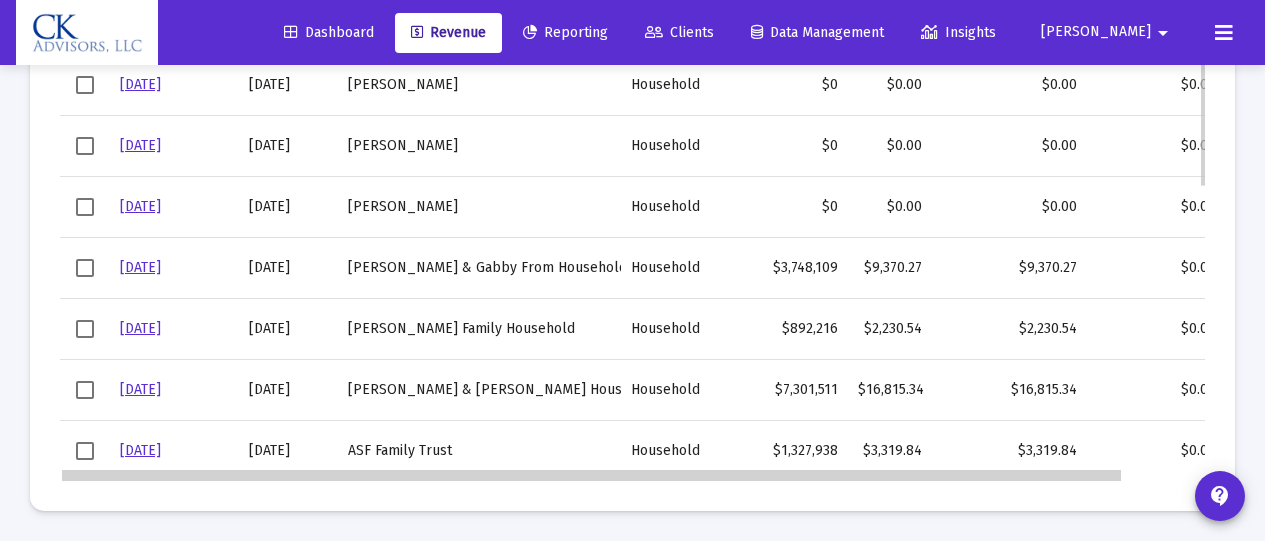 scroll, scrollTop: 36, scrollLeft: 45, axis: both 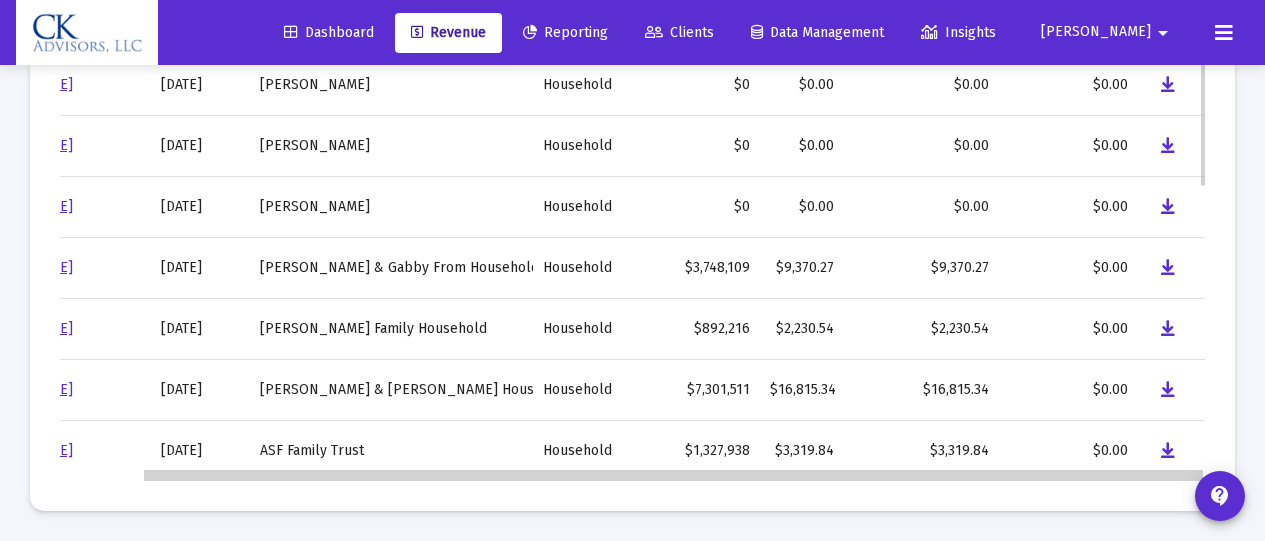 drag, startPoint x: 1091, startPoint y: 474, endPoint x: 1227, endPoint y: 454, distance: 137.46272 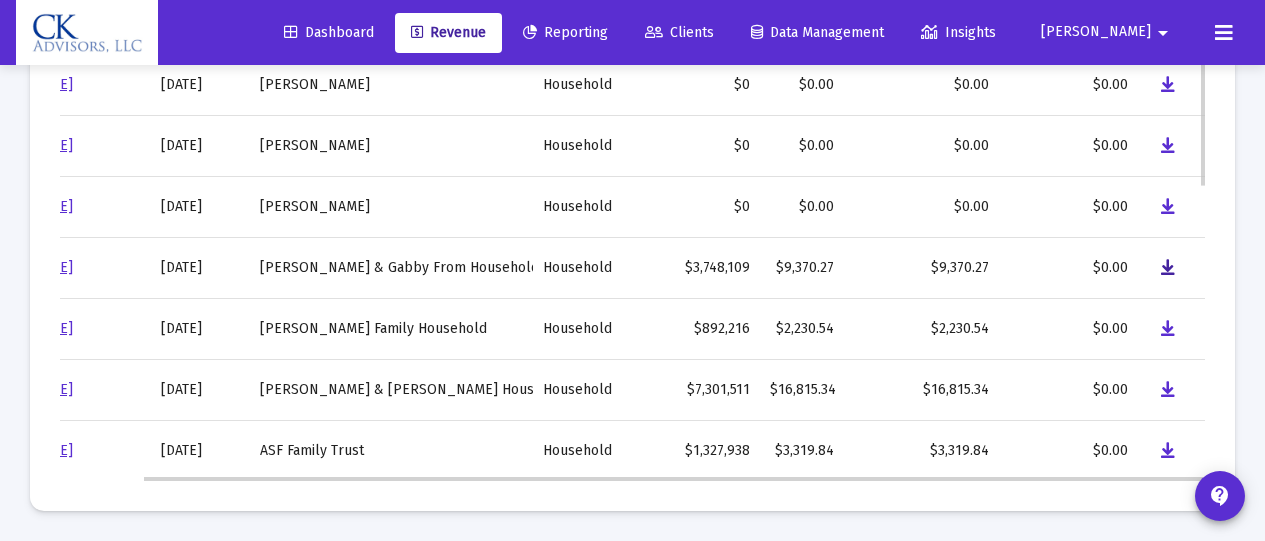 click at bounding box center (1168, 268) 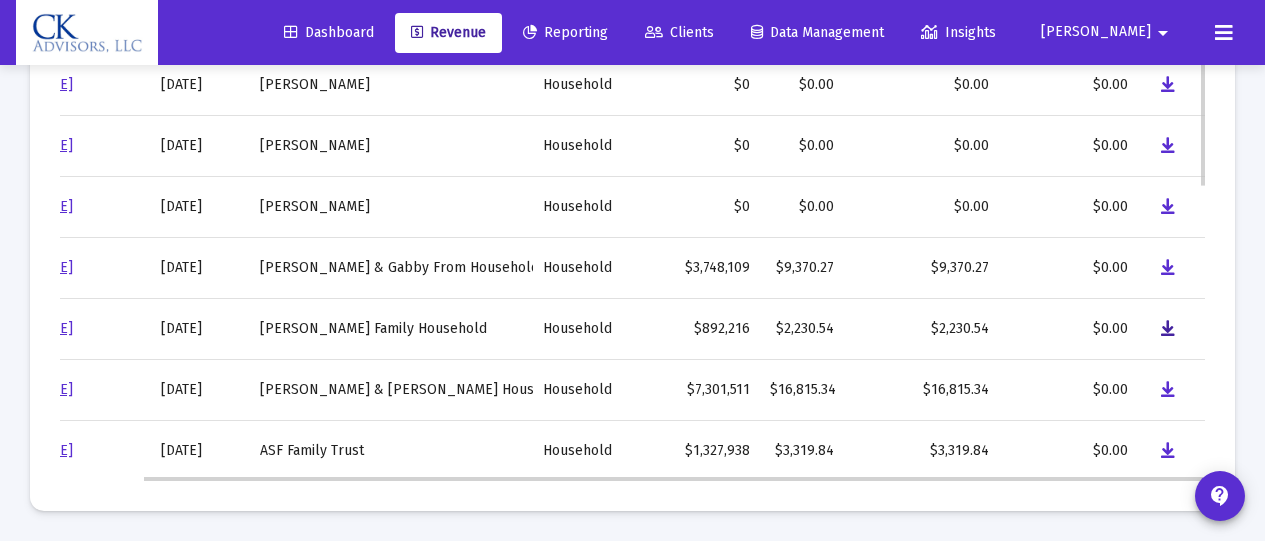 click at bounding box center [1168, 329] 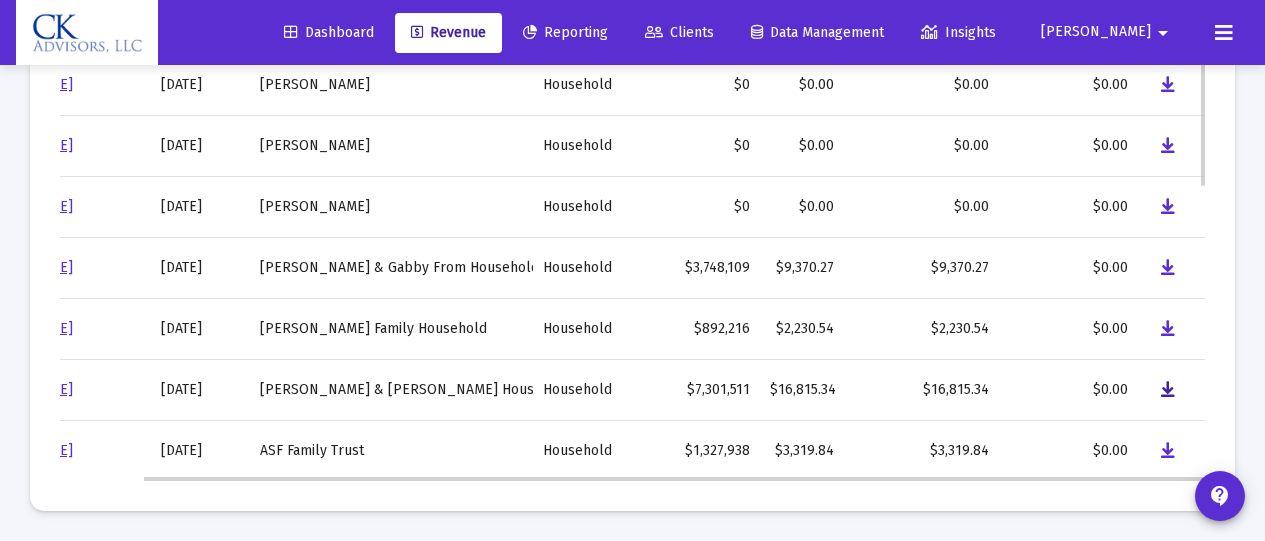 click at bounding box center (1168, 390) 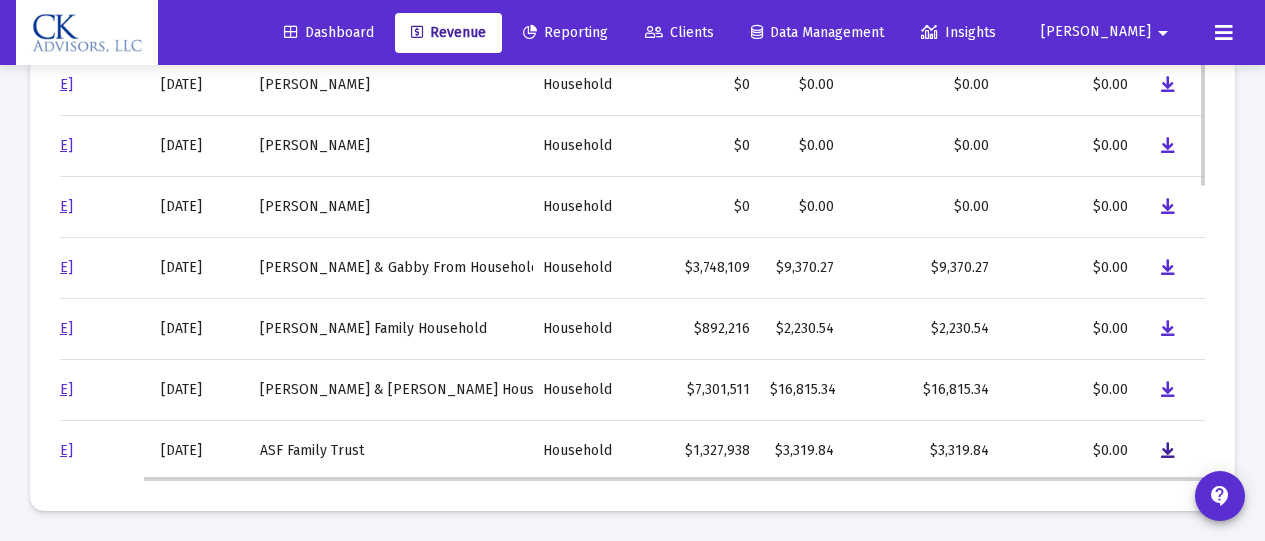 click at bounding box center [1168, 451] 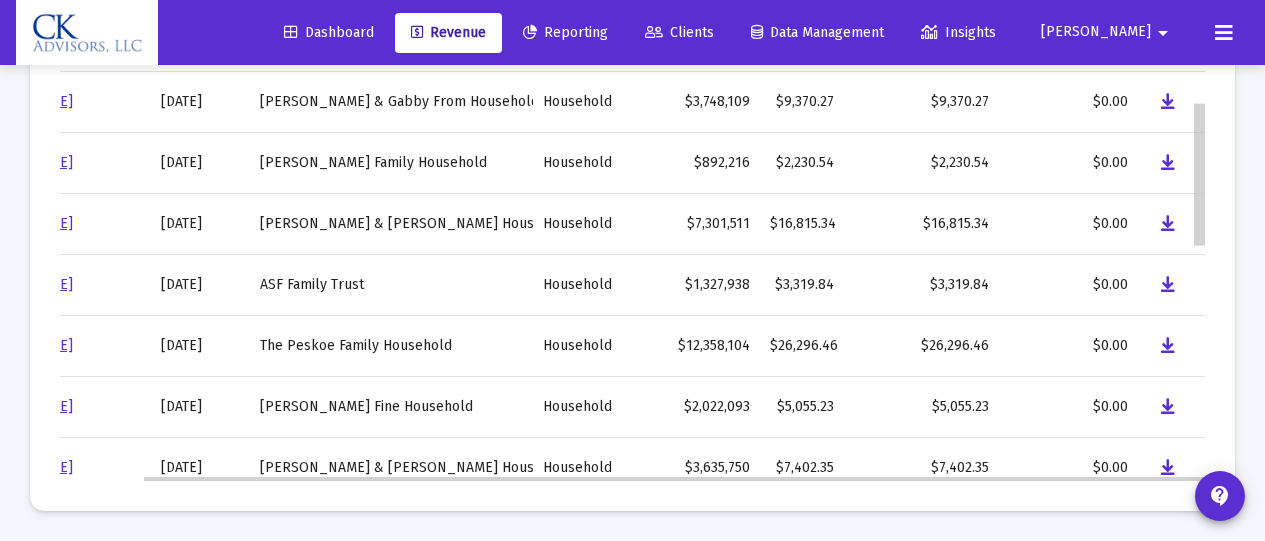 scroll, scrollTop: 225, scrollLeft: 88, axis: both 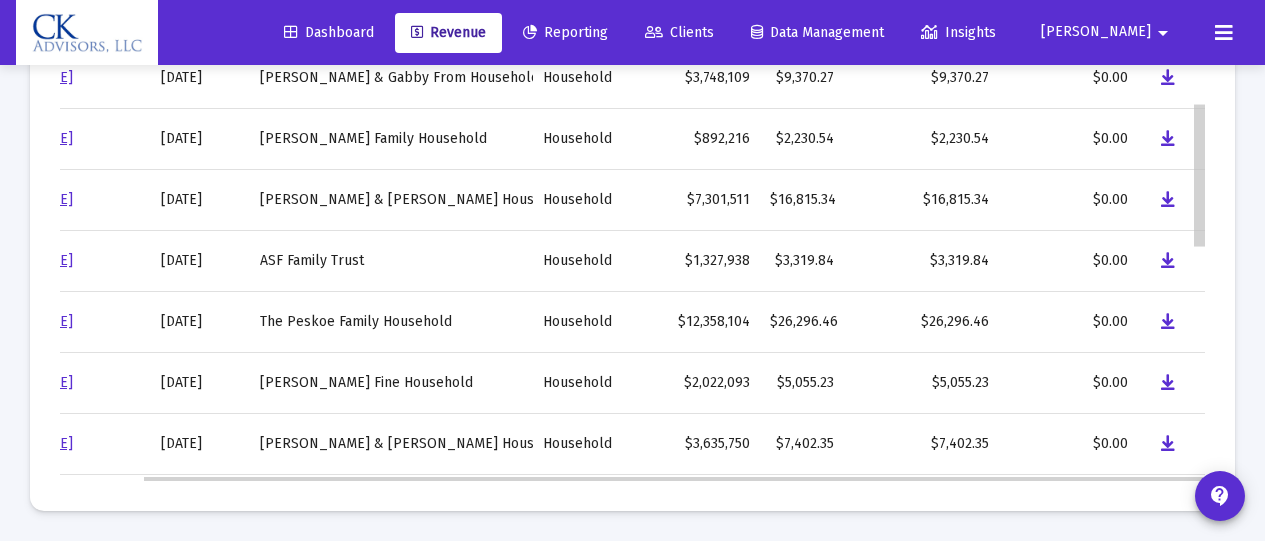 drag, startPoint x: 1199, startPoint y: 158, endPoint x: 1207, endPoint y: 231, distance: 73.43705 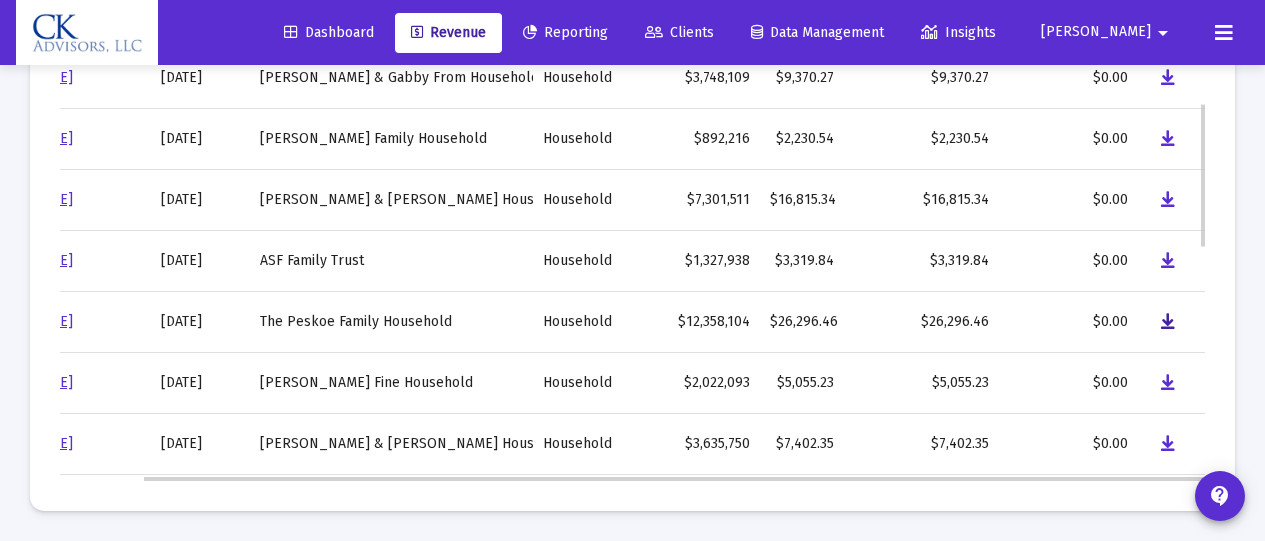 click at bounding box center [1168, 322] 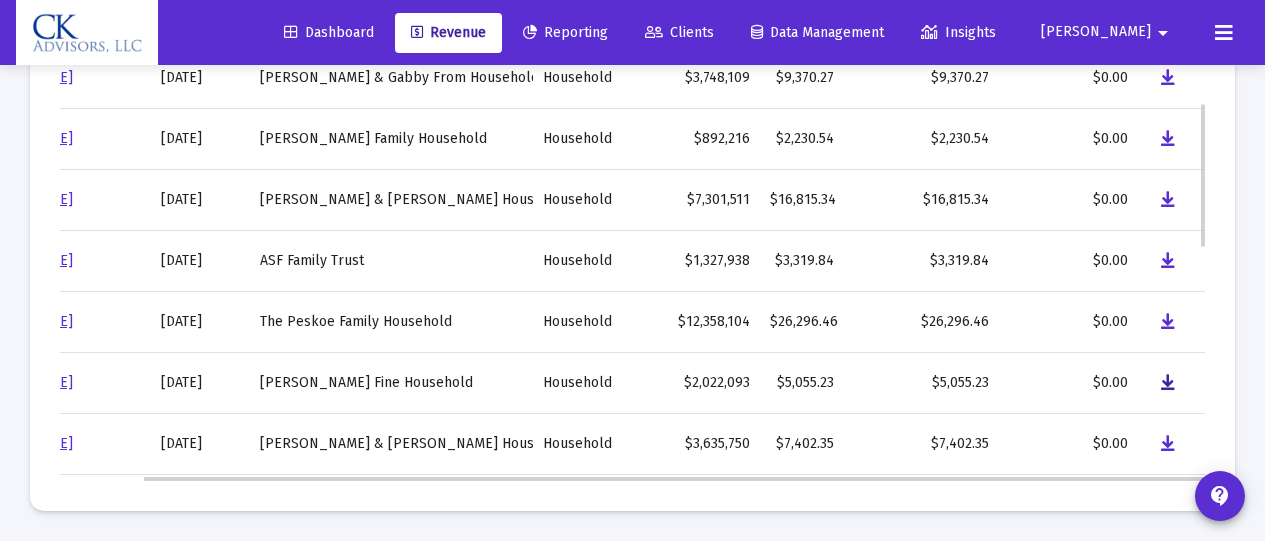 click at bounding box center [1168, 383] 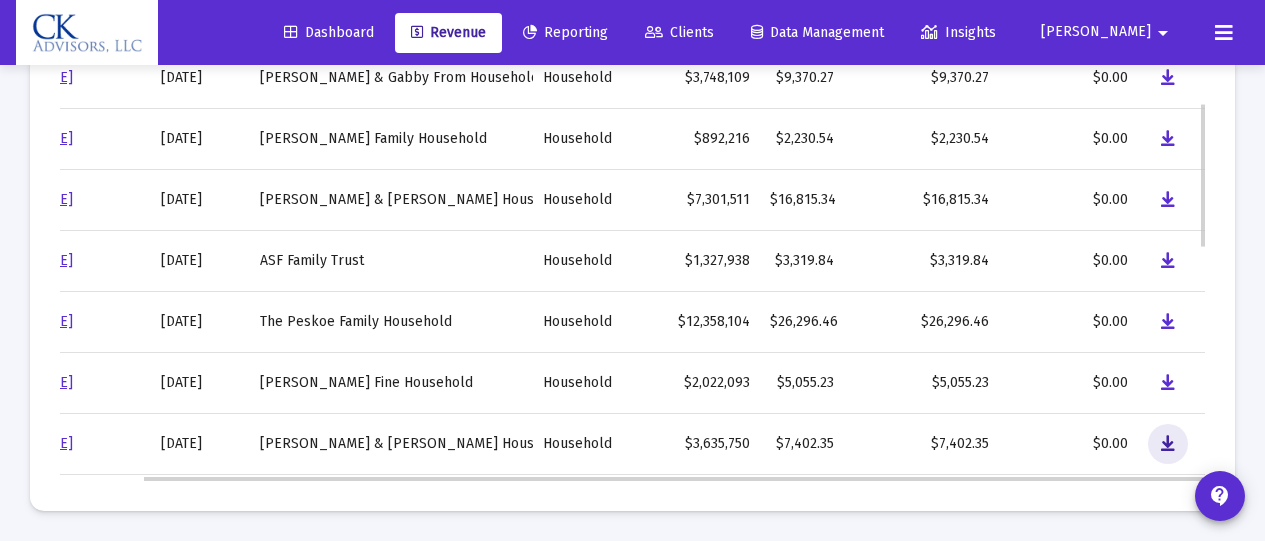 click at bounding box center [1168, 444] 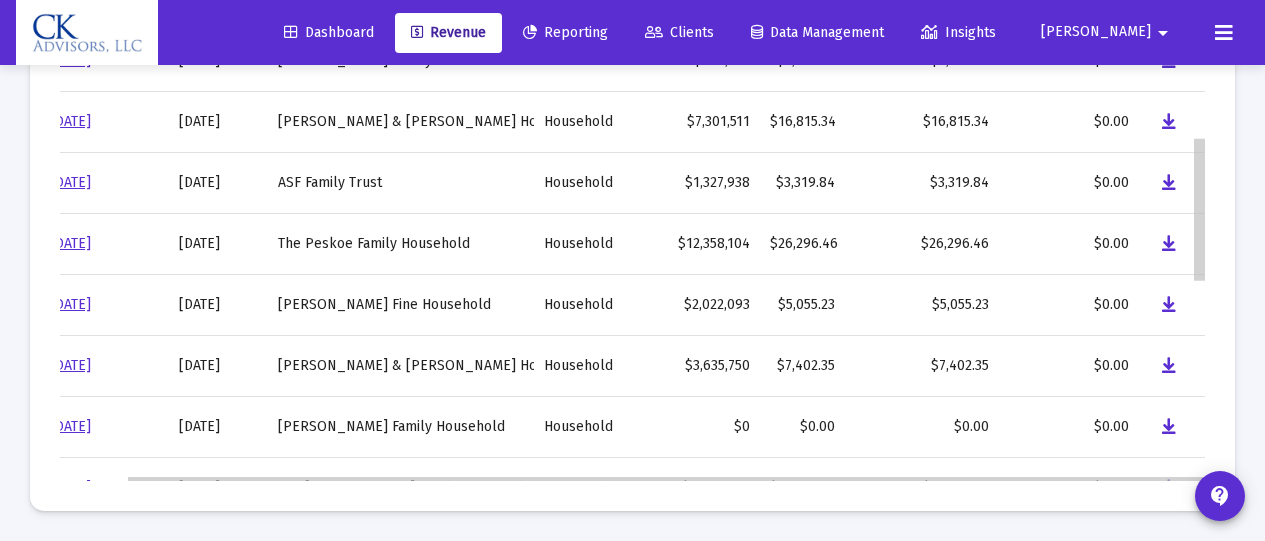 scroll, scrollTop: 343, scrollLeft: 70, axis: both 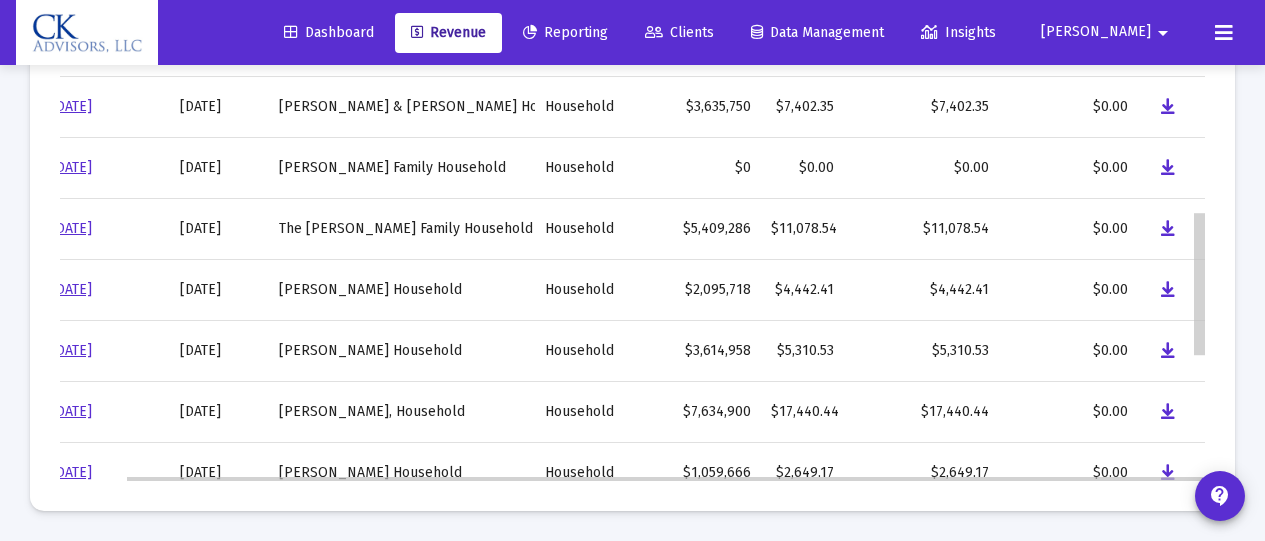 drag, startPoint x: 1201, startPoint y: 212, endPoint x: 1212, endPoint y: 334, distance: 122.494896 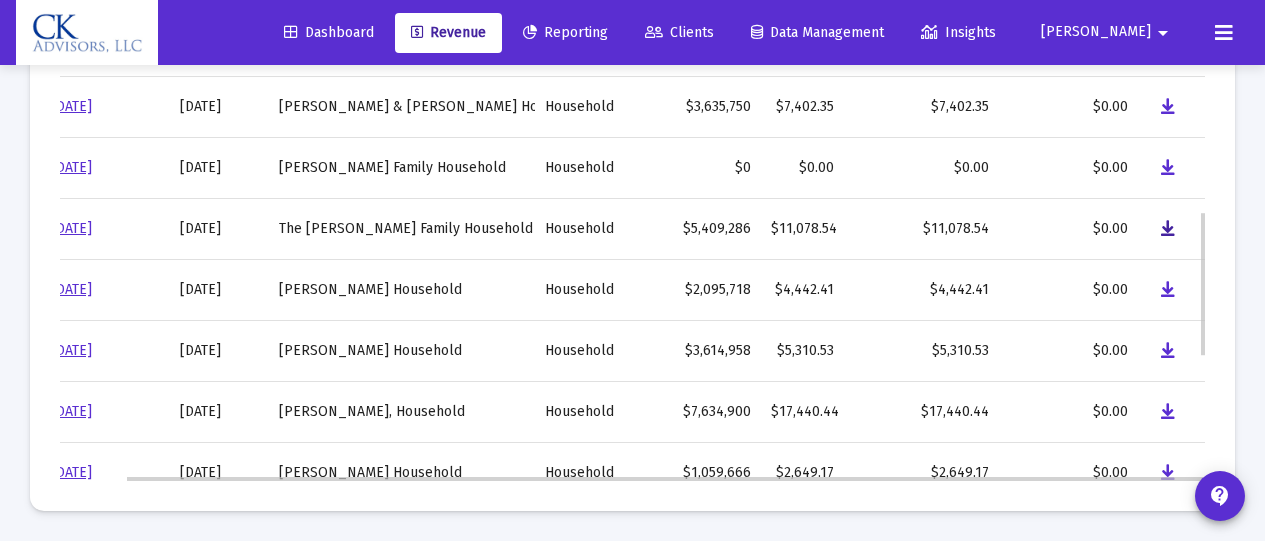 click at bounding box center (1168, 229) 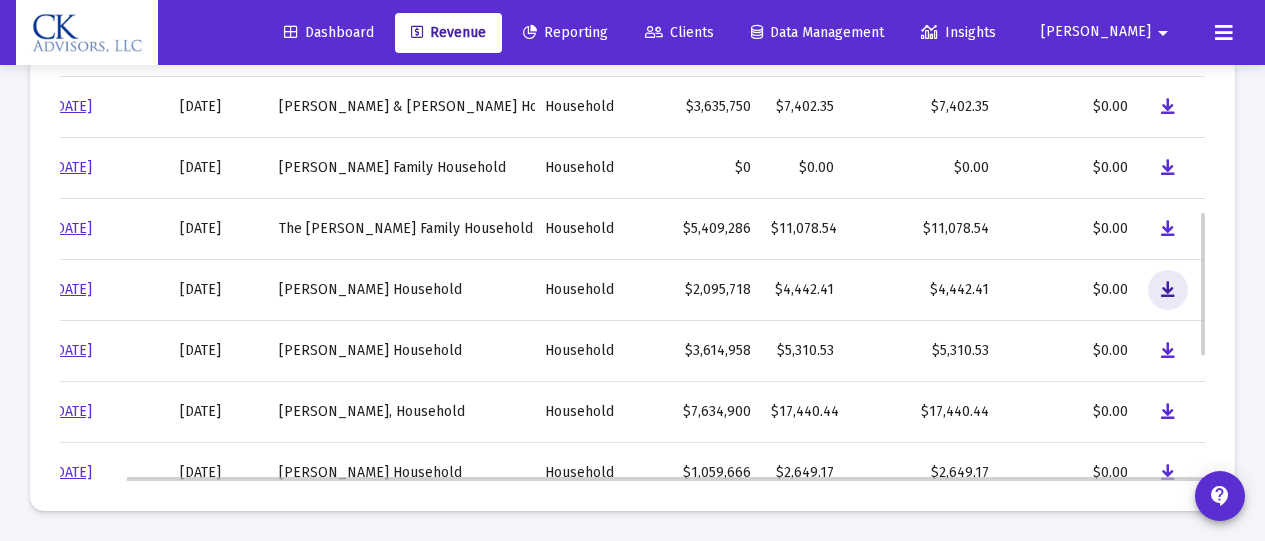 click at bounding box center (1168, 290) 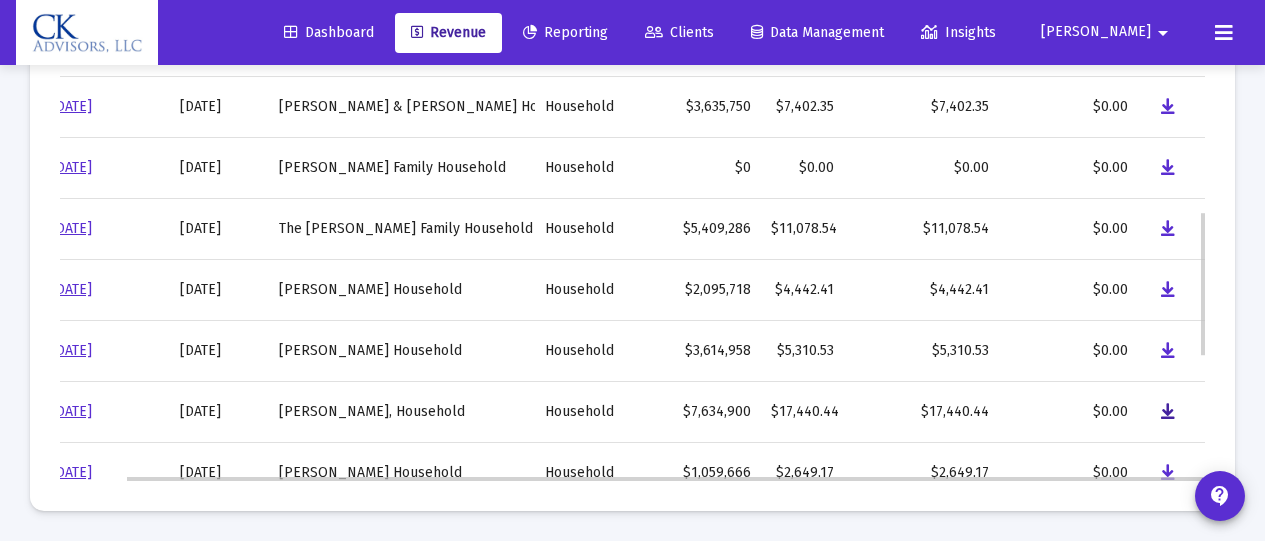 click at bounding box center (1168, 412) 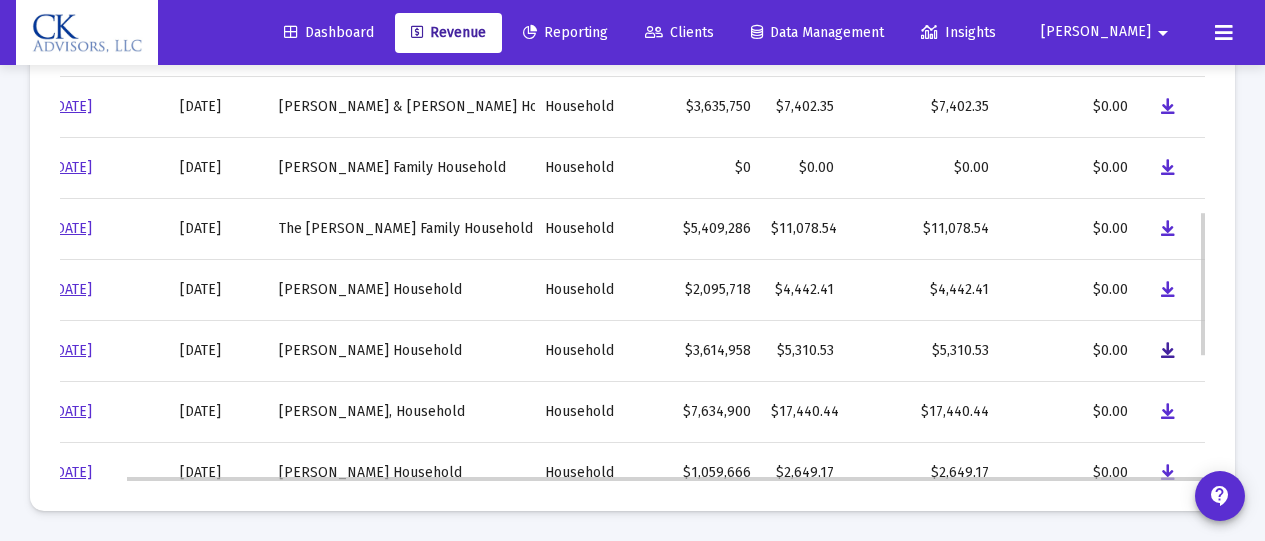 click at bounding box center (1168, 351) 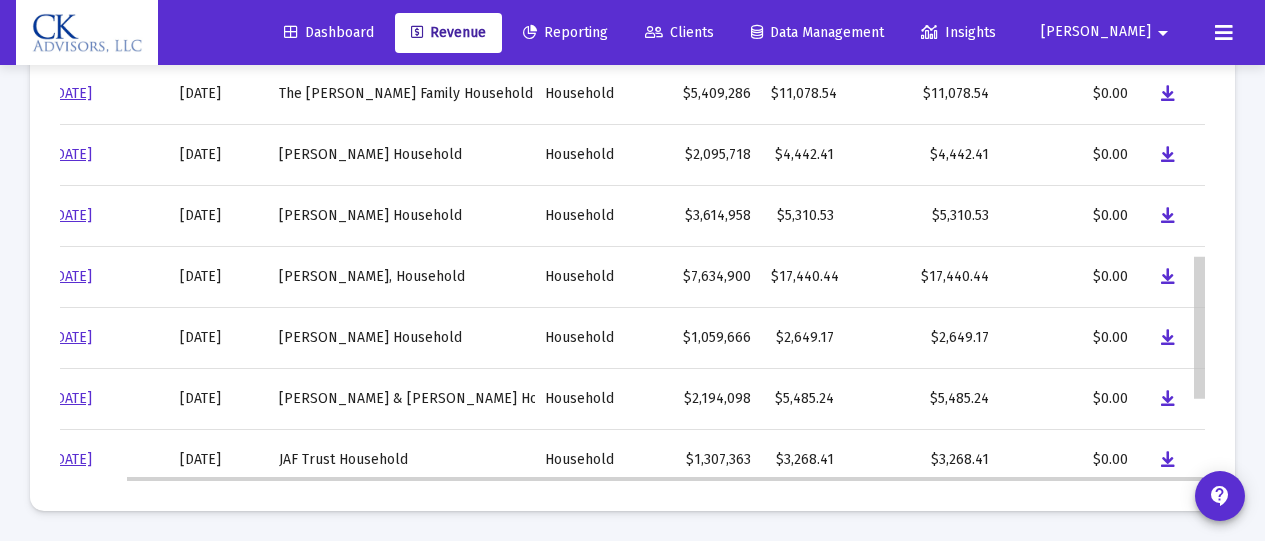 scroll, scrollTop: 700, scrollLeft: 69, axis: both 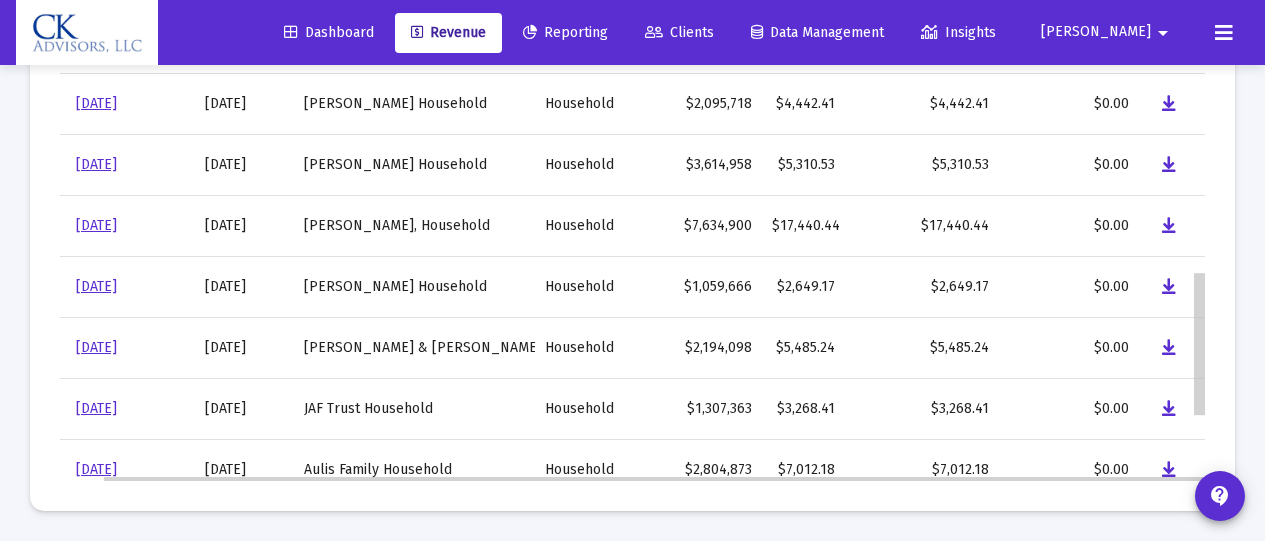drag, startPoint x: 1201, startPoint y: 267, endPoint x: 1200, endPoint y: 339, distance: 72.00694 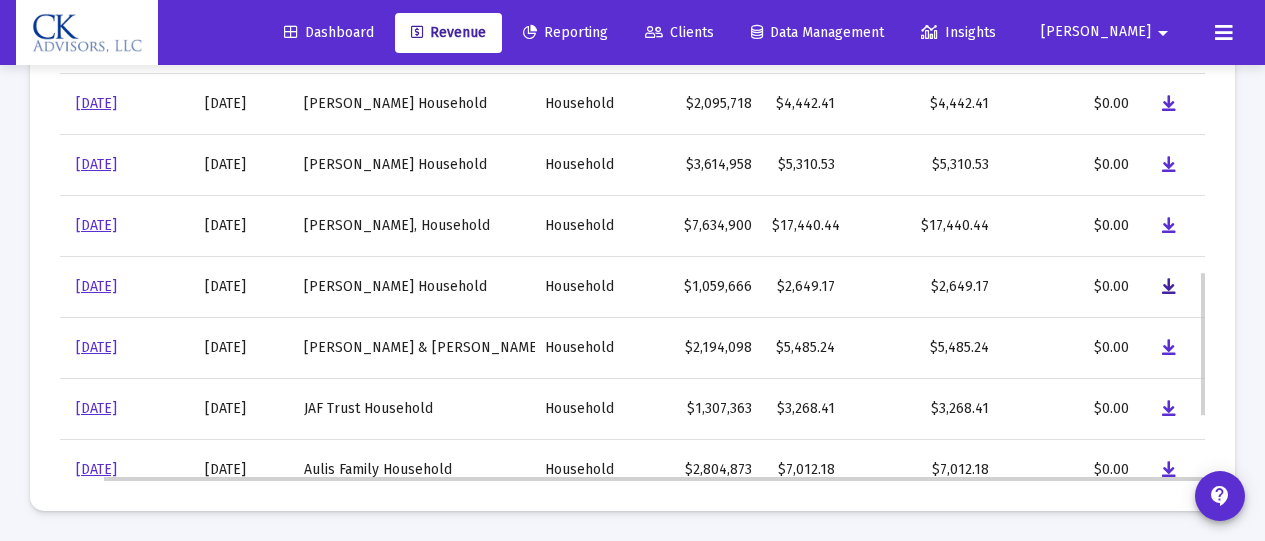 click at bounding box center (1169, 287) 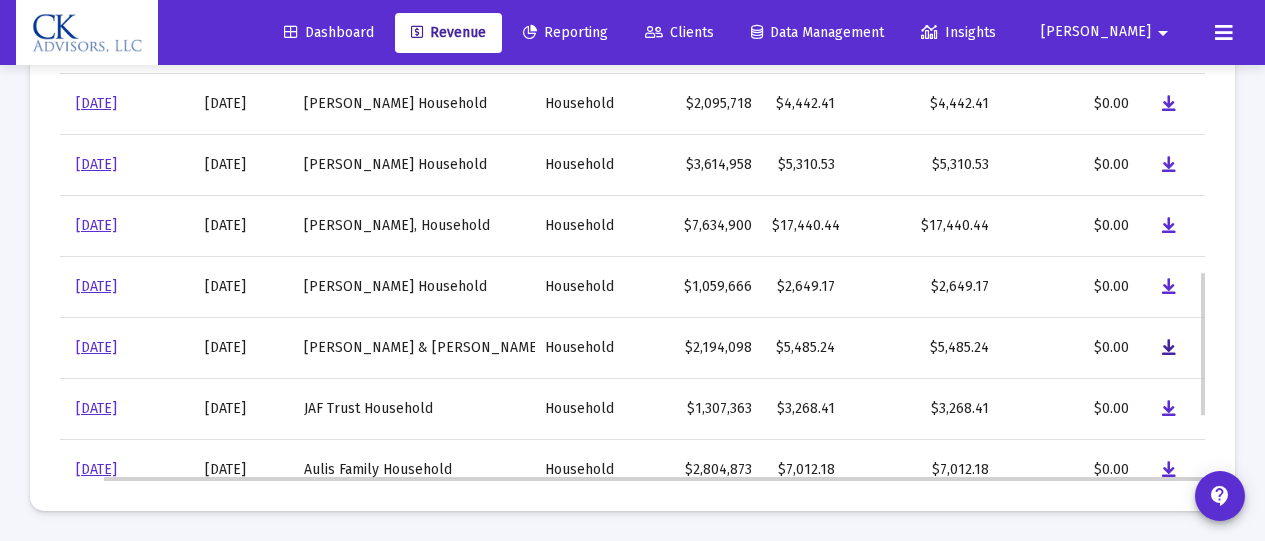 click at bounding box center [1169, 348] 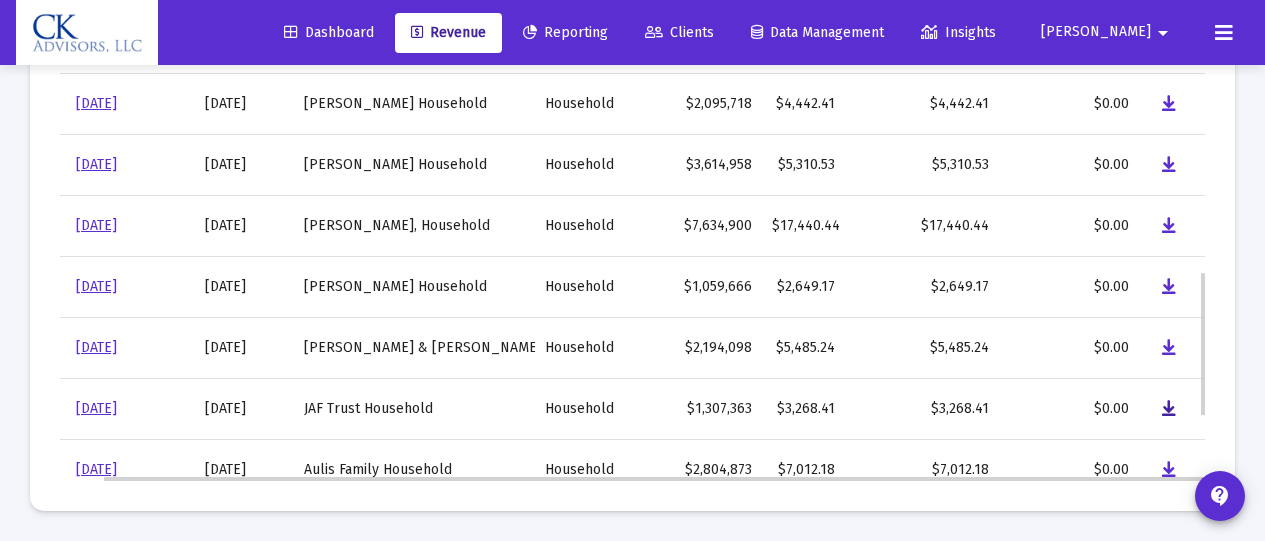click at bounding box center [1169, 409] 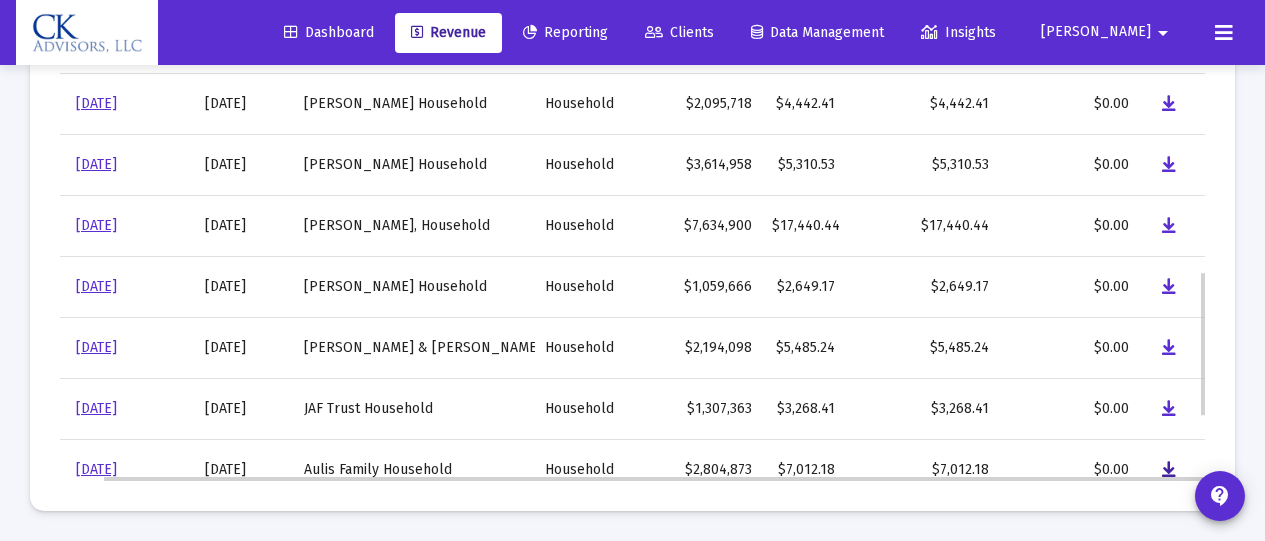 click at bounding box center (1169, 470) 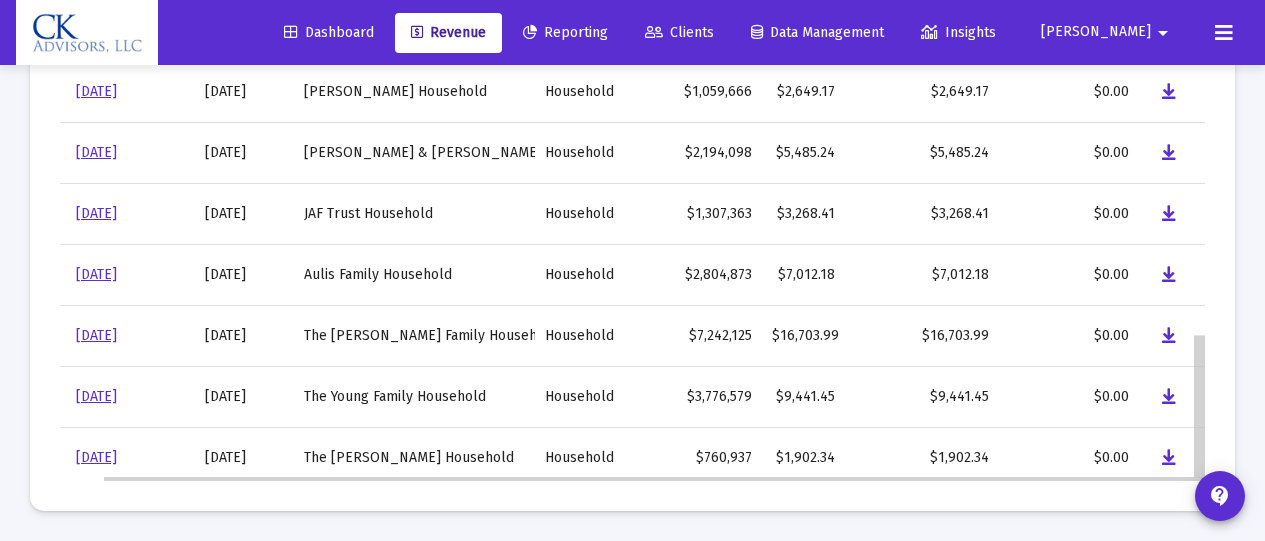 scroll, scrollTop: 951, scrollLeft: 44, axis: both 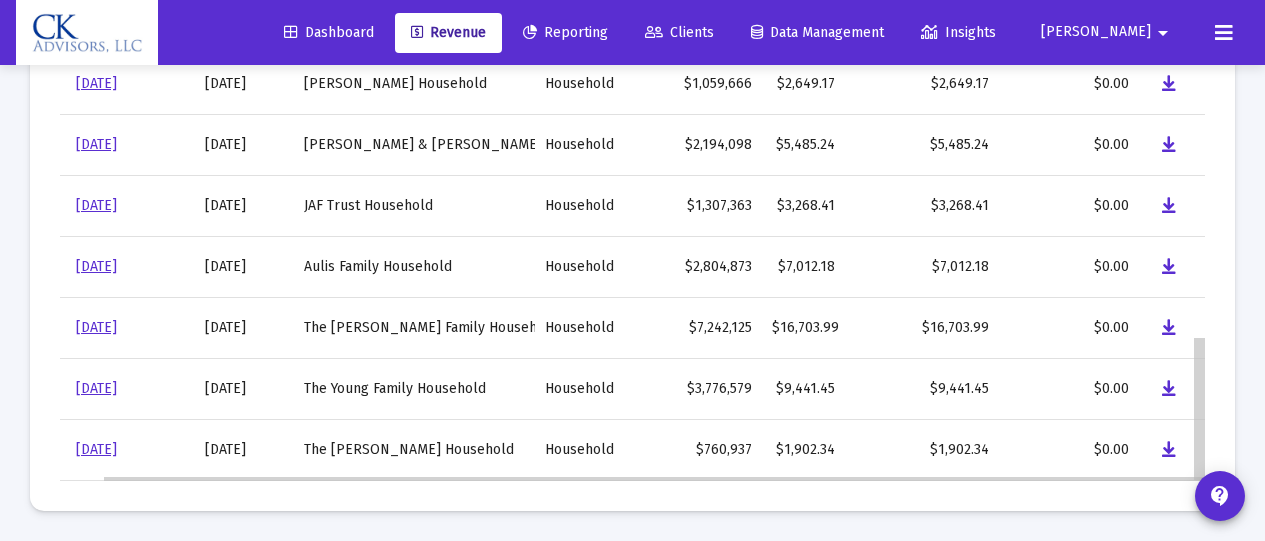 drag, startPoint x: 1202, startPoint y: 303, endPoint x: 1202, endPoint y: 395, distance: 92 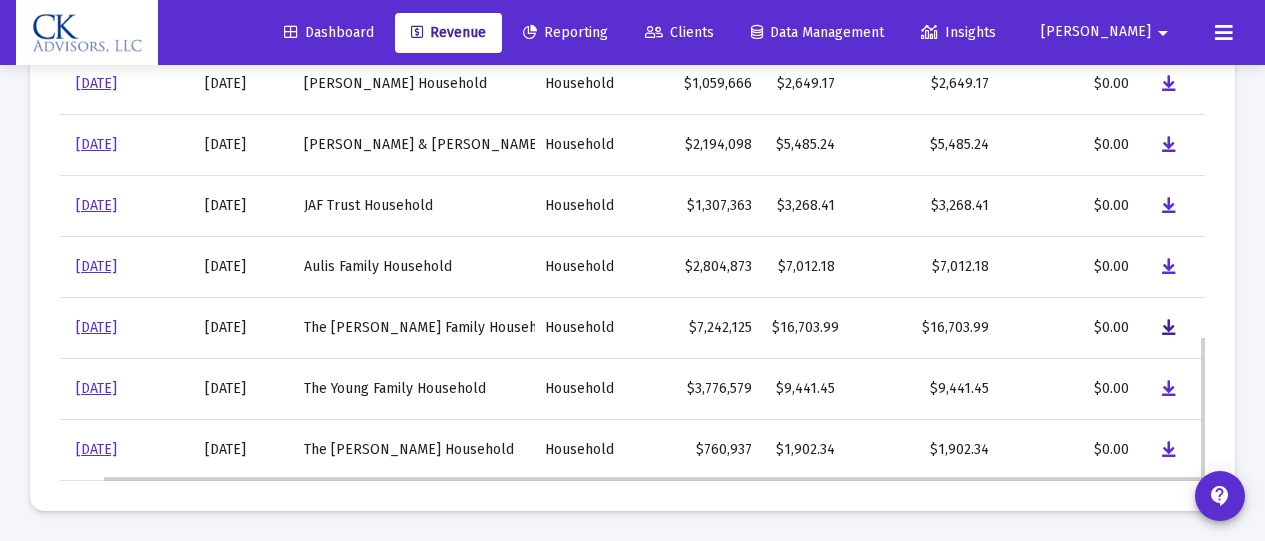 click at bounding box center (1169, 328) 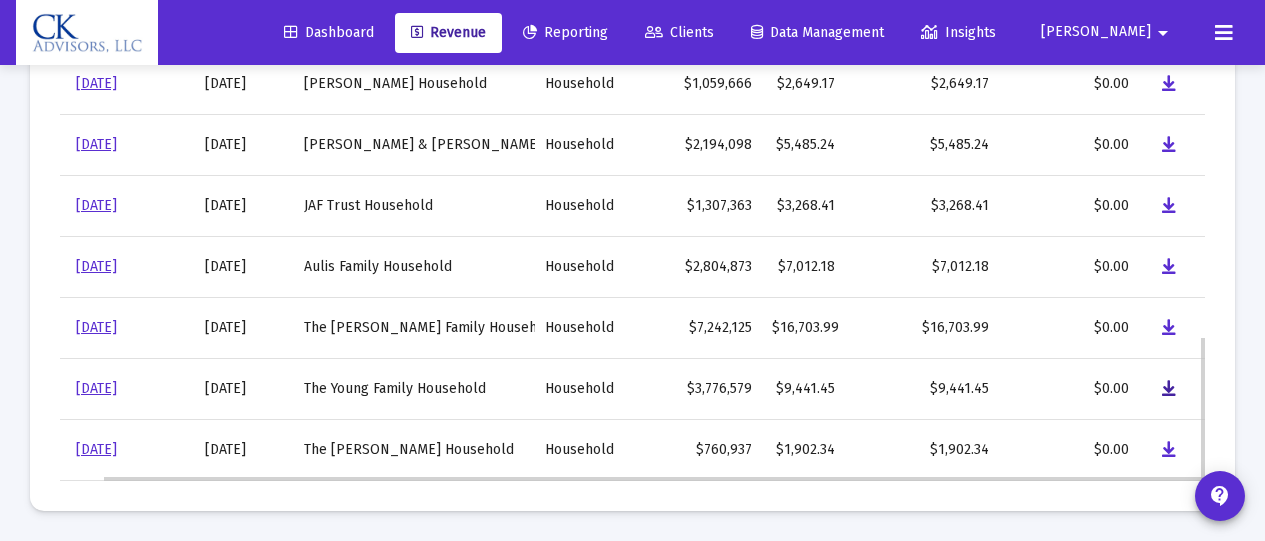 click at bounding box center [1169, 389] 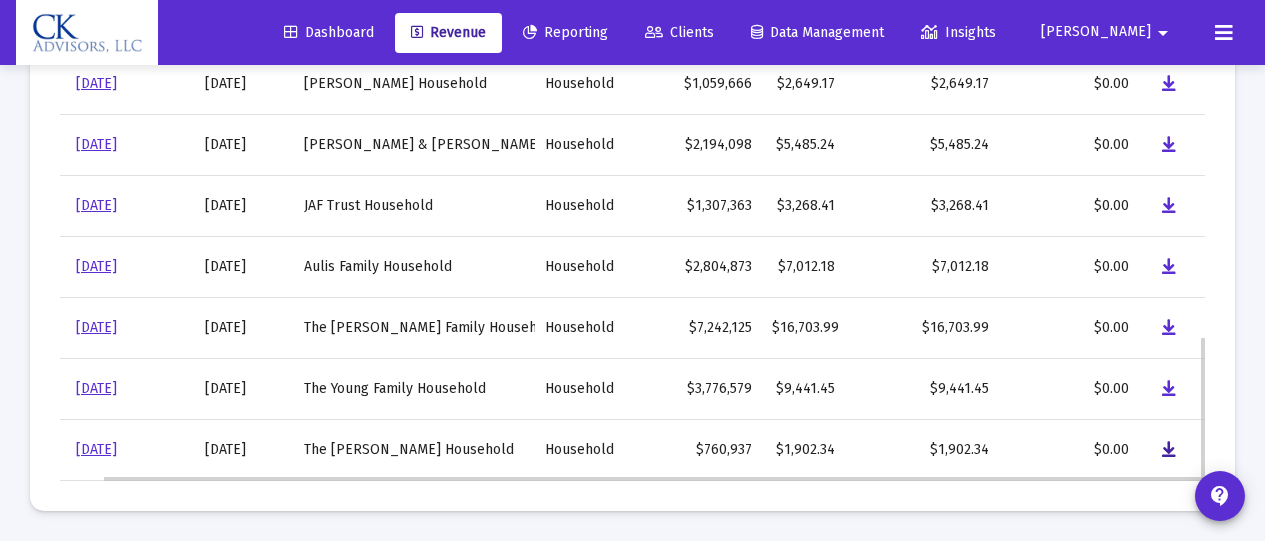 click at bounding box center [1169, 450] 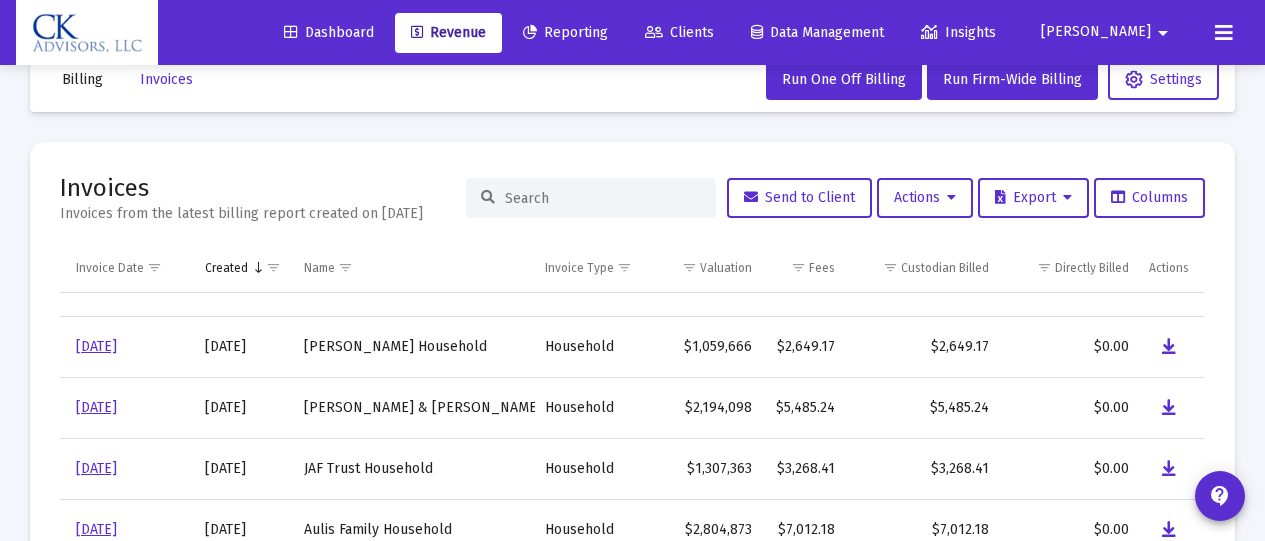 scroll, scrollTop: 0, scrollLeft: 0, axis: both 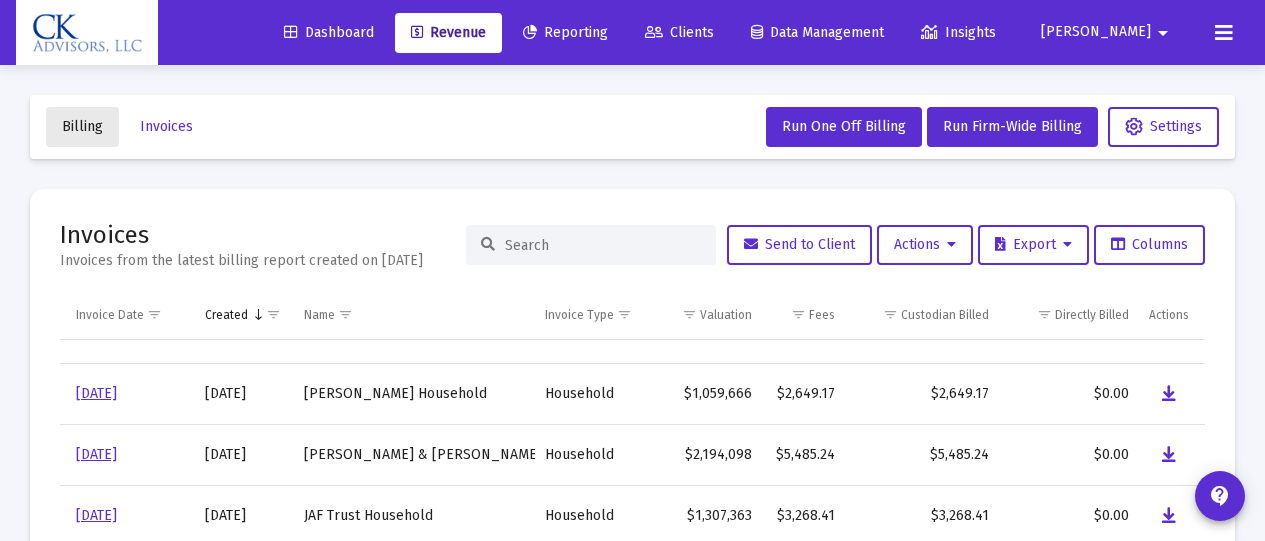 click on "Billing" 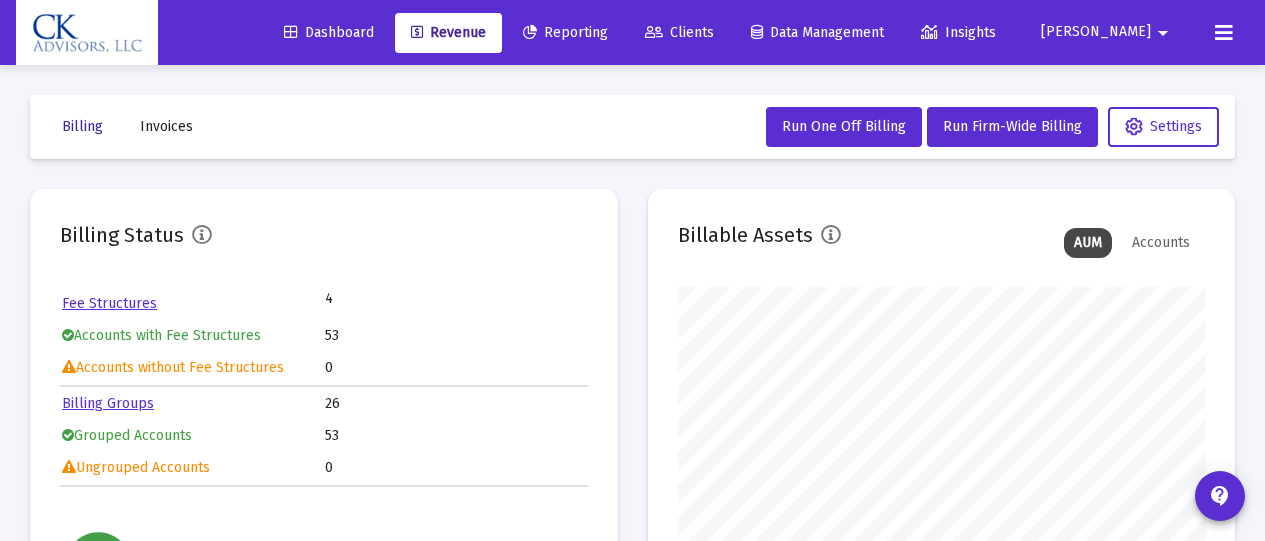 scroll, scrollTop: 999600, scrollLeft: 999472, axis: both 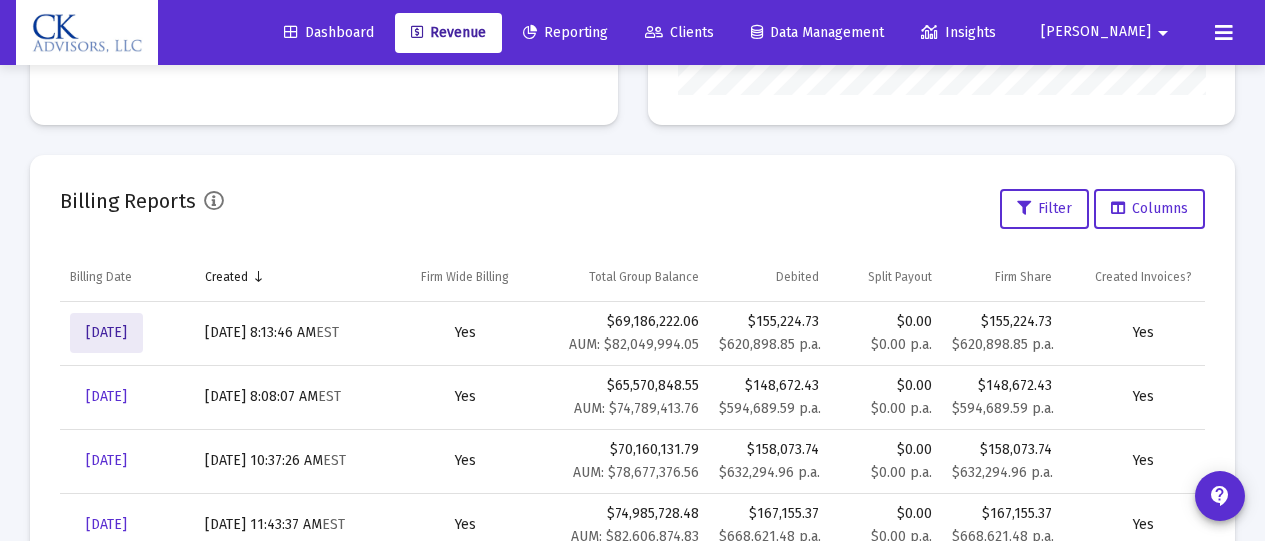 click on "[DATE]" at bounding box center [106, 332] 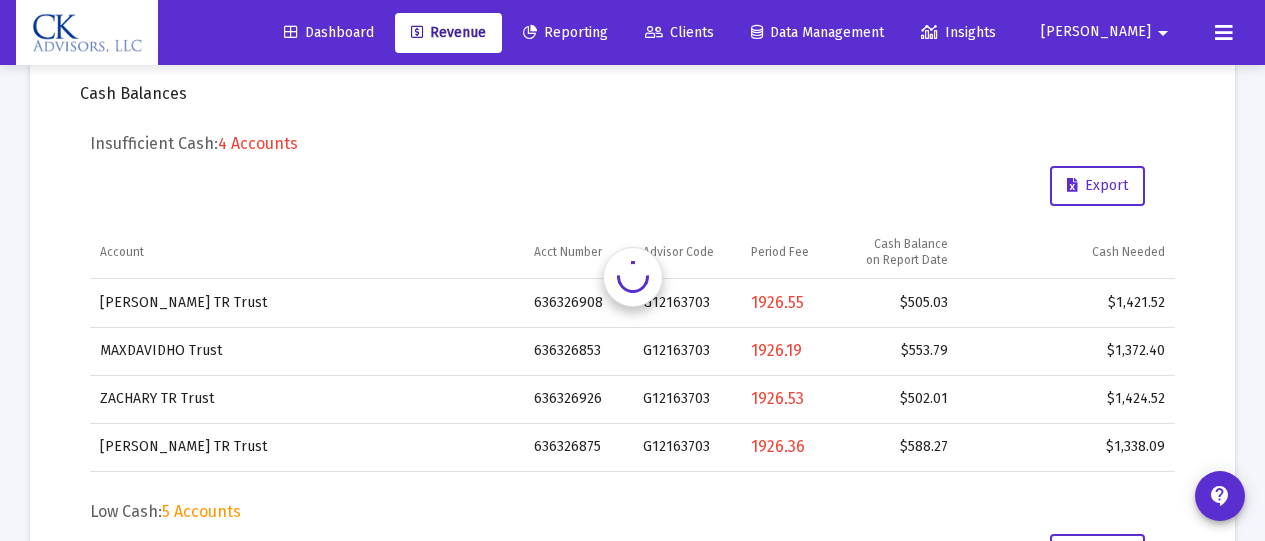 scroll, scrollTop: 0, scrollLeft: 0, axis: both 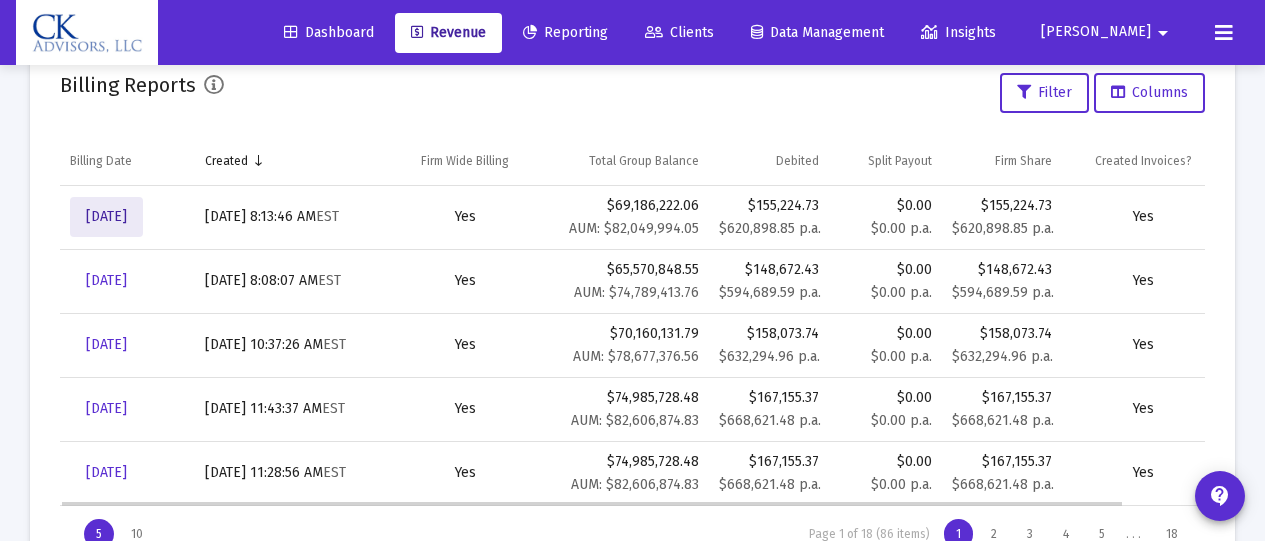 click on "[DATE]" at bounding box center [106, 216] 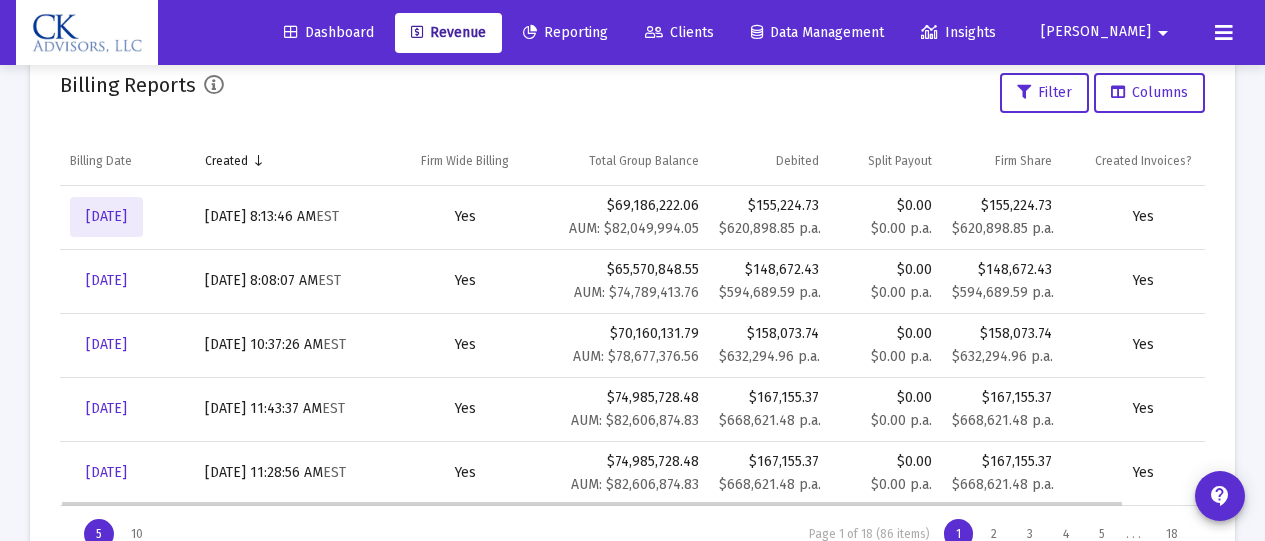 scroll, scrollTop: 0, scrollLeft: 0, axis: both 